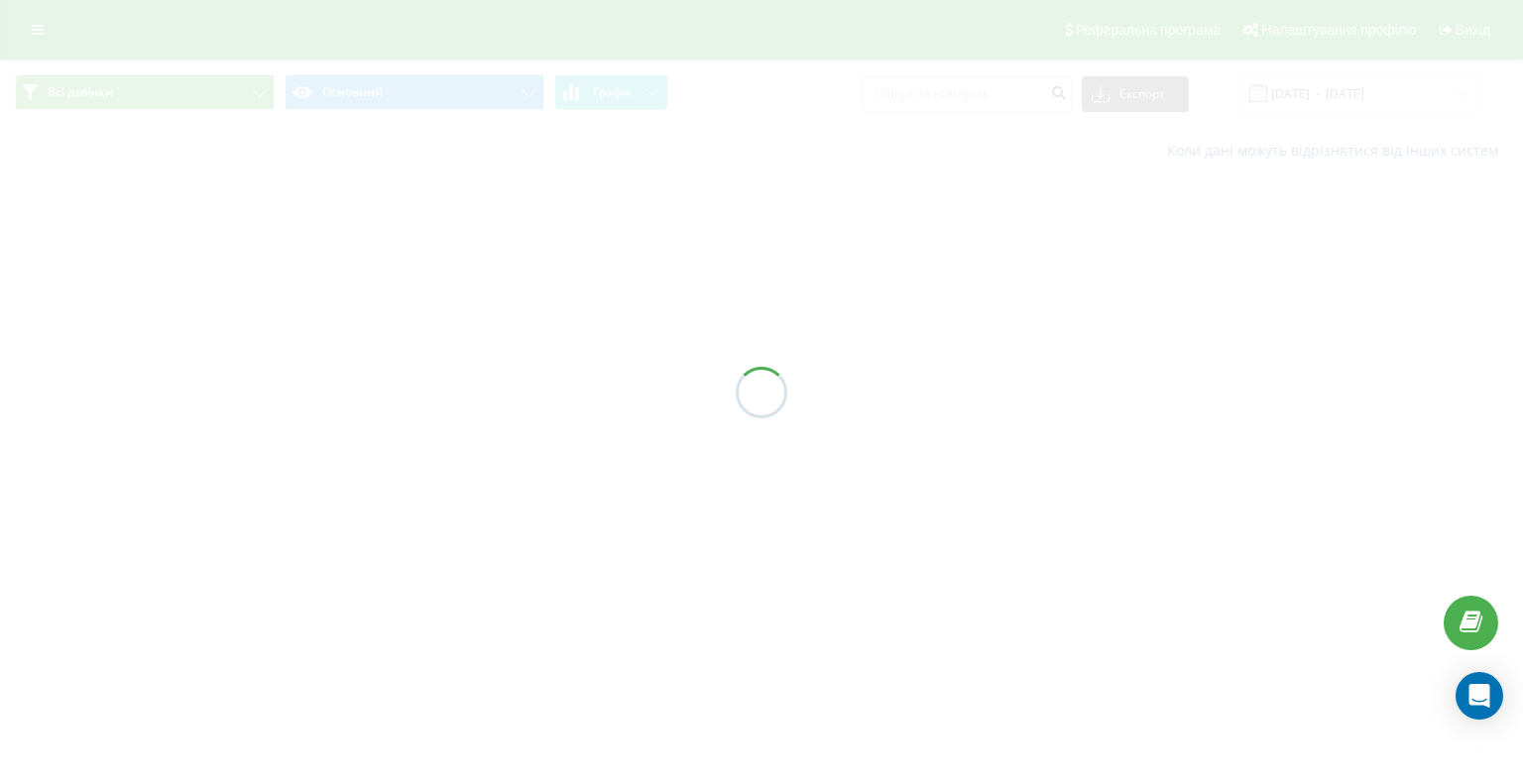 scroll, scrollTop: 0, scrollLeft: 0, axis: both 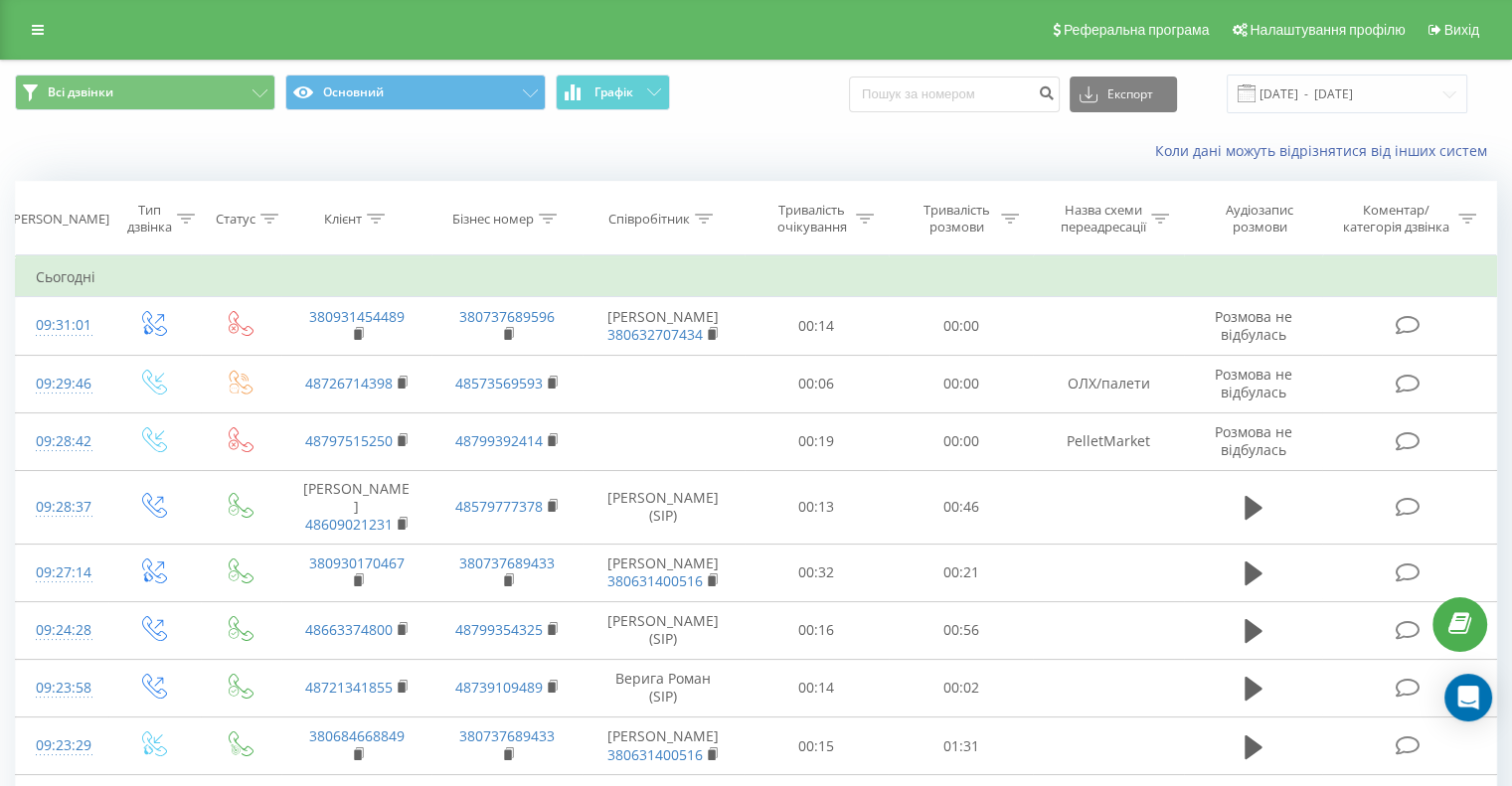 click at bounding box center [704, 219] 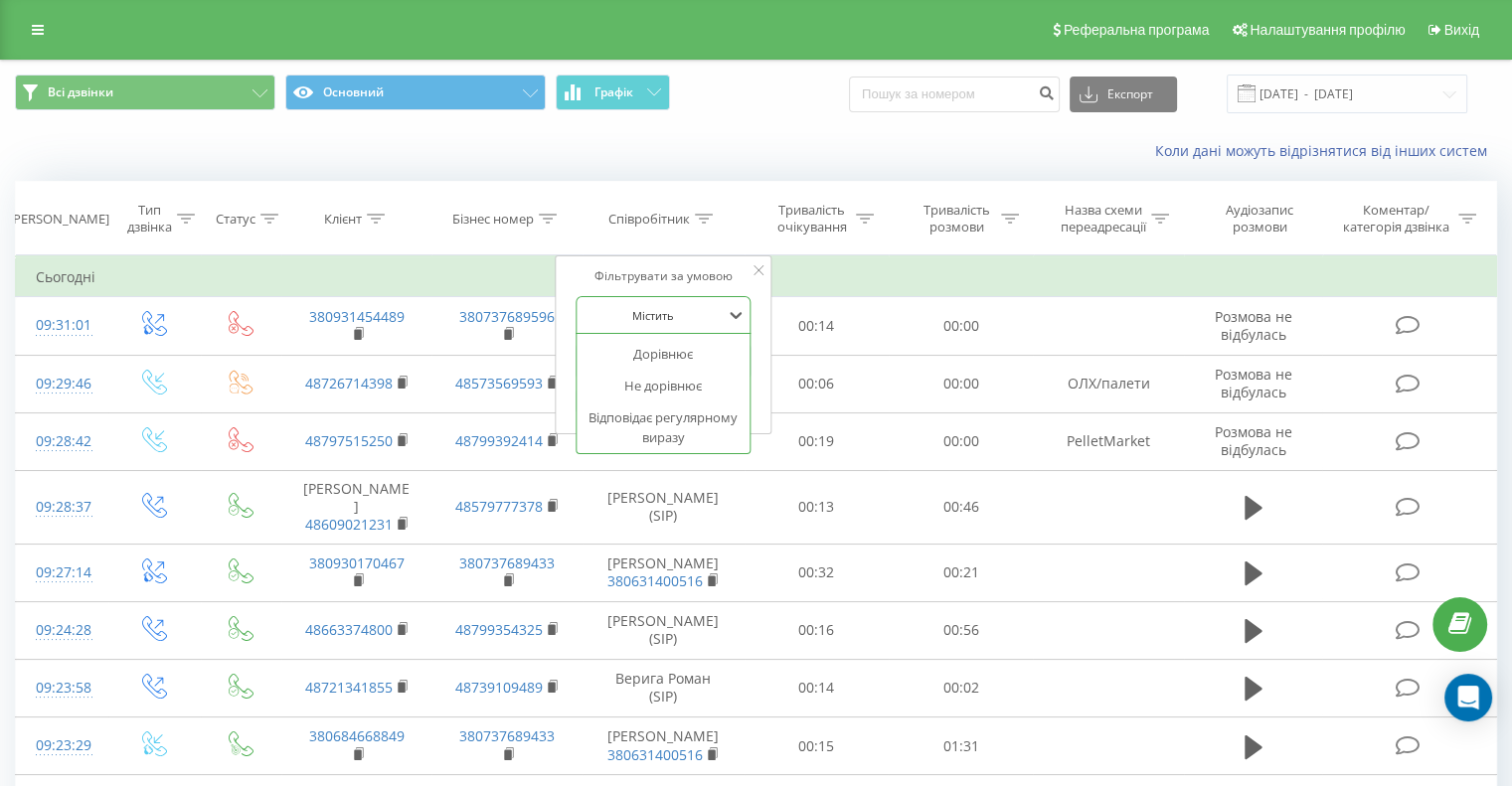 click at bounding box center [652, 315] 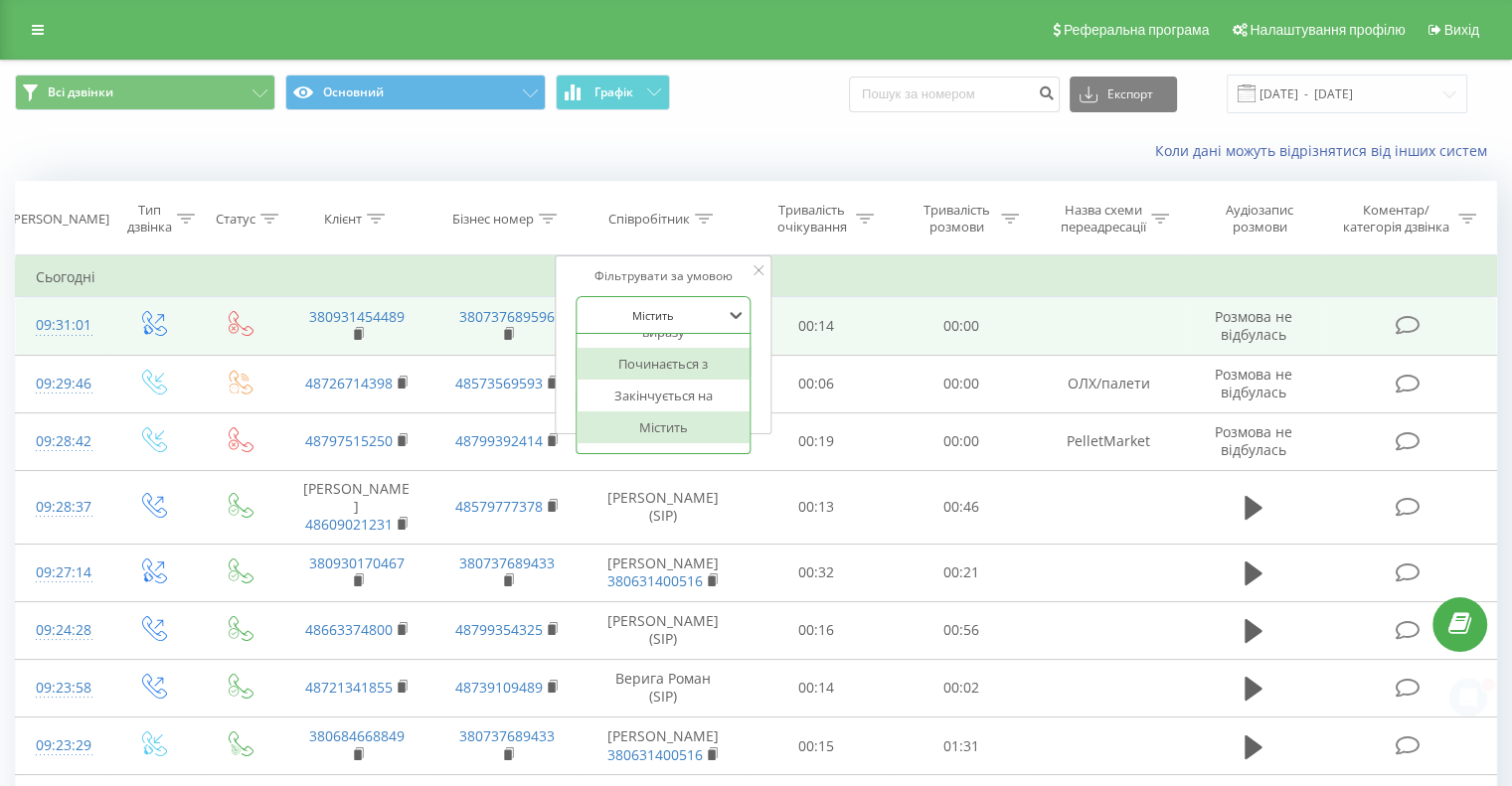 scroll, scrollTop: 0, scrollLeft: 0, axis: both 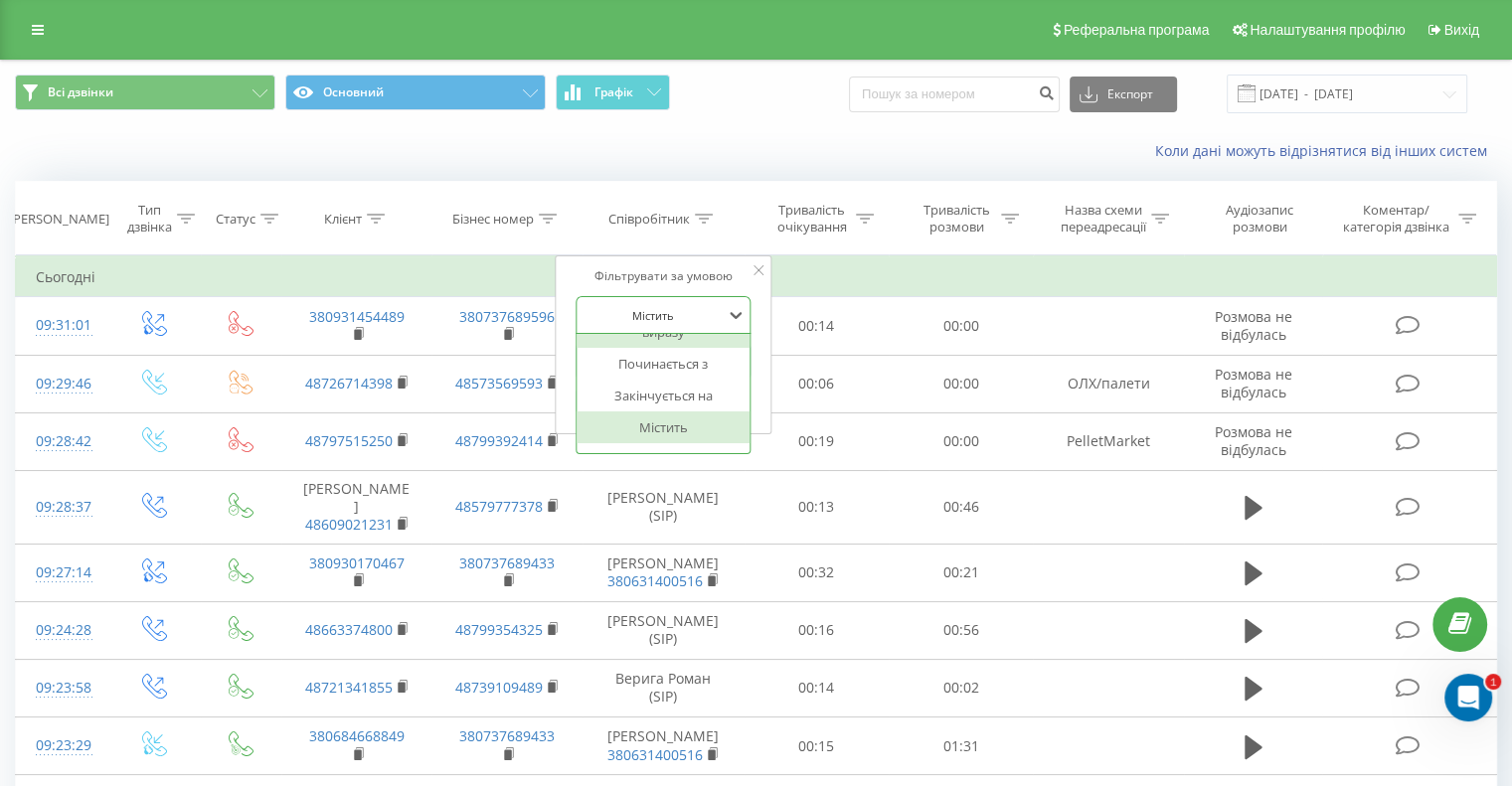 click on "Сьогодні" at bounding box center [756, 277] 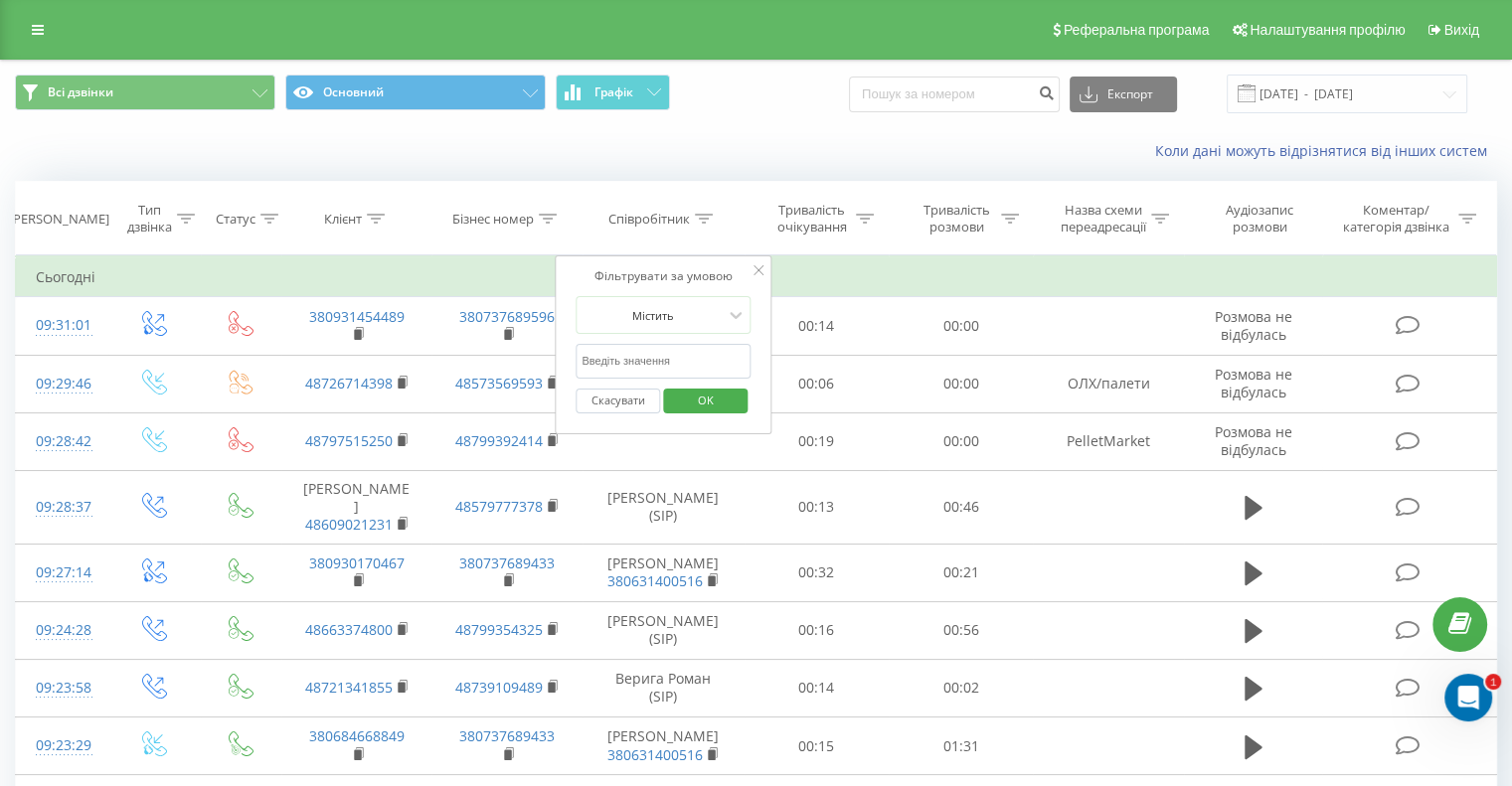 click at bounding box center [663, 361] 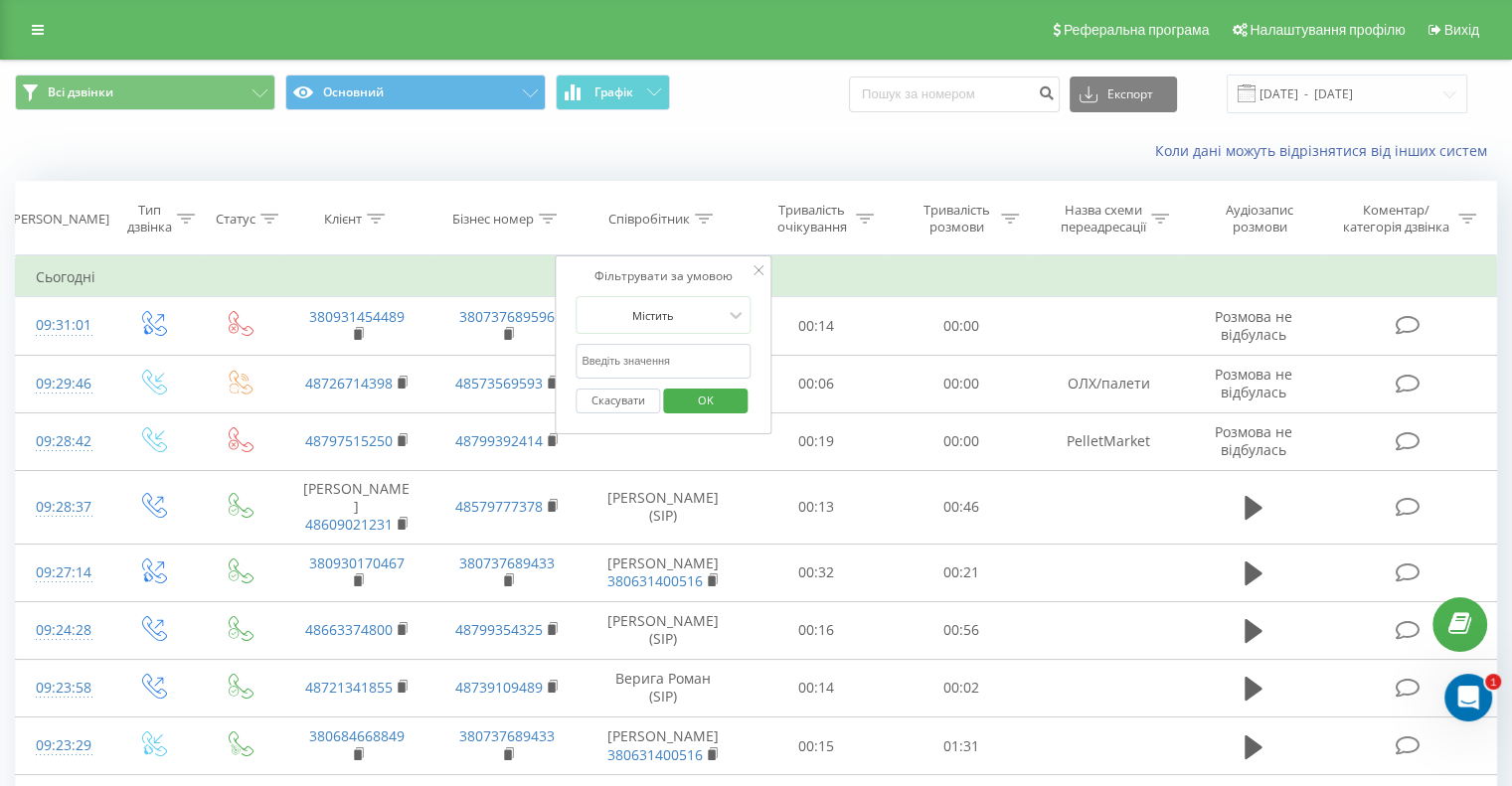type on "[PERSON_NAME]" 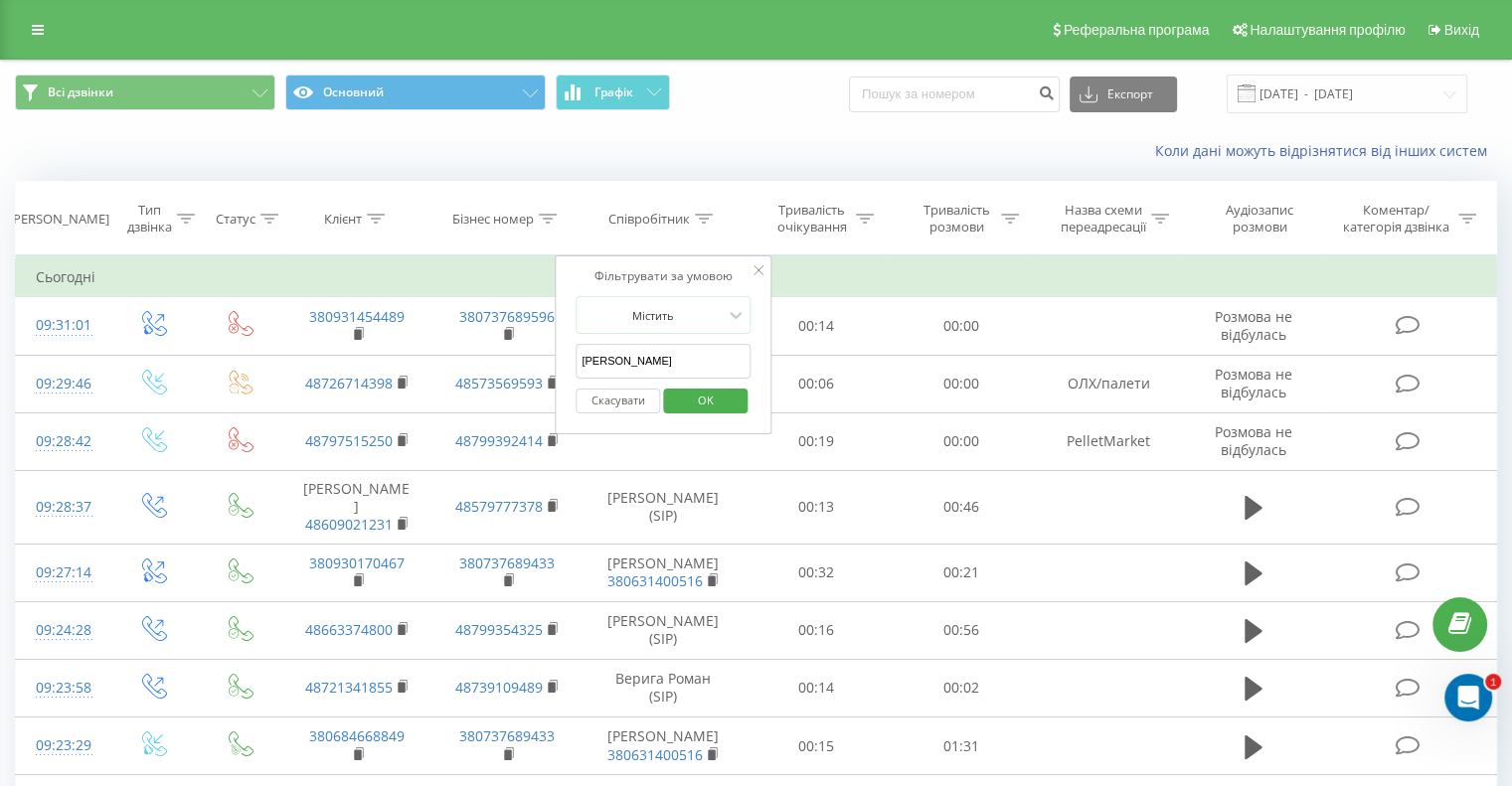 click on "OK" at bounding box center [706, 399] 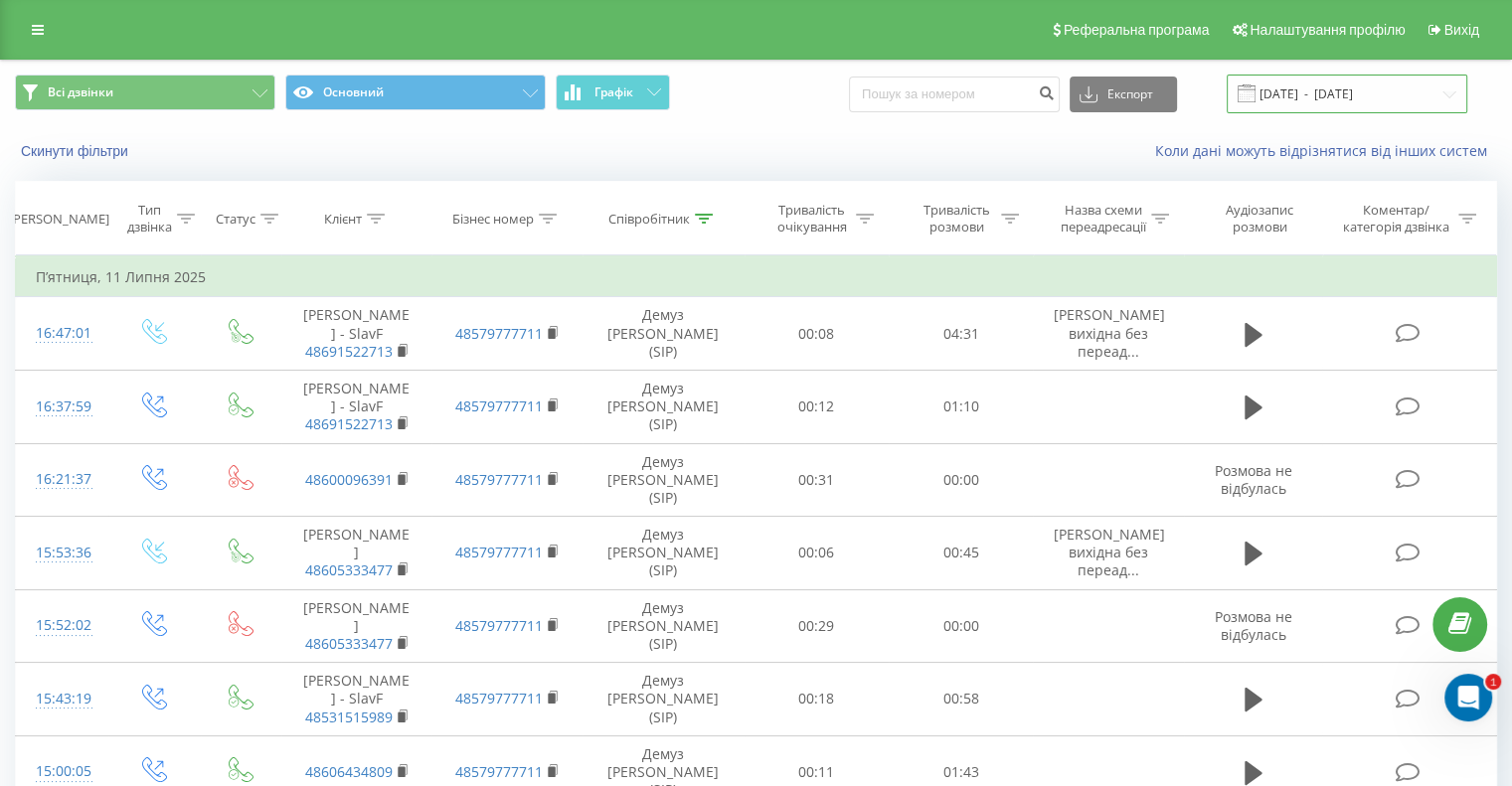 click on "[DATE]  -  [DATE]" at bounding box center [1347, 93] 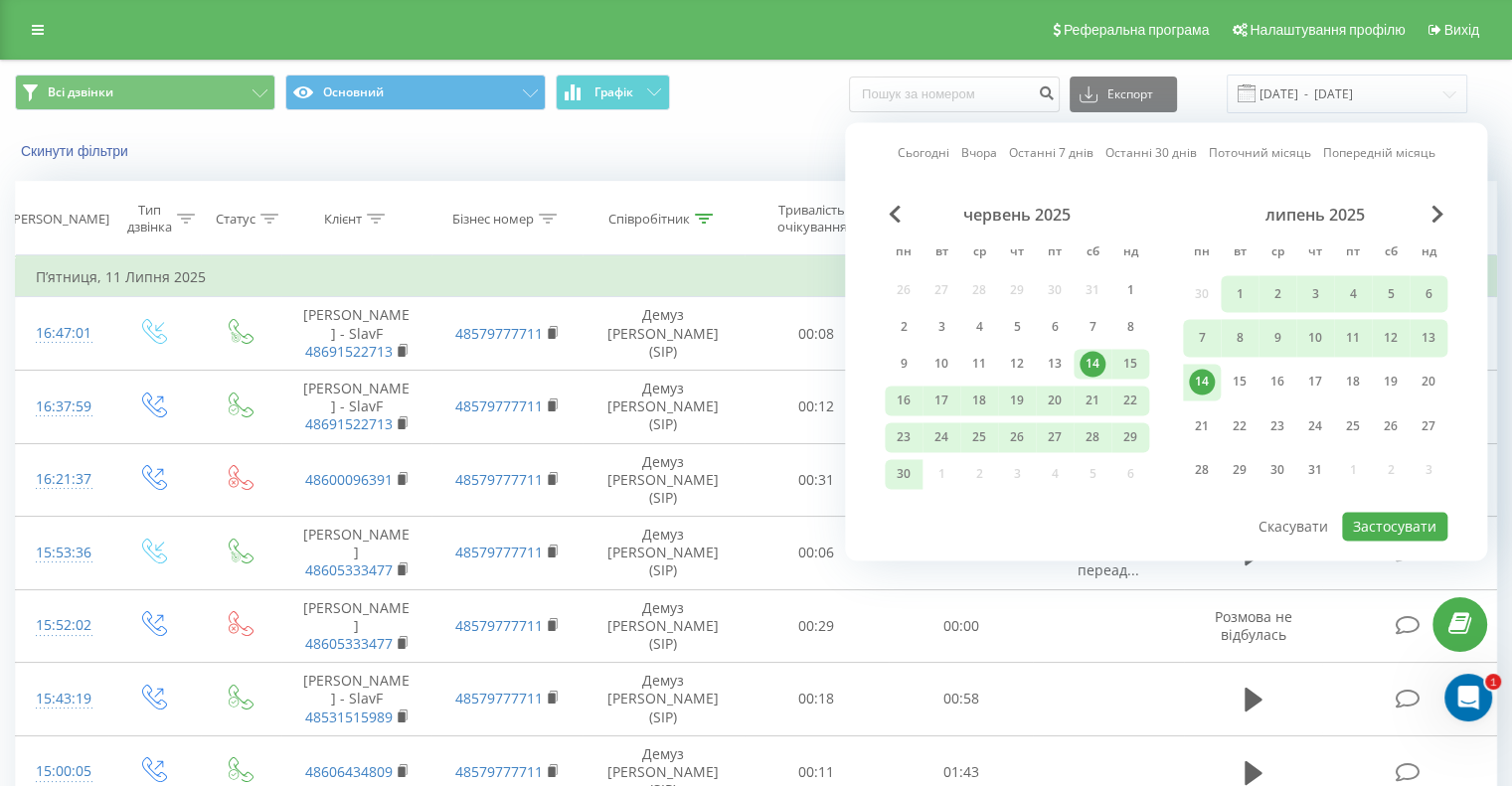 click on "14" at bounding box center [1202, 383] 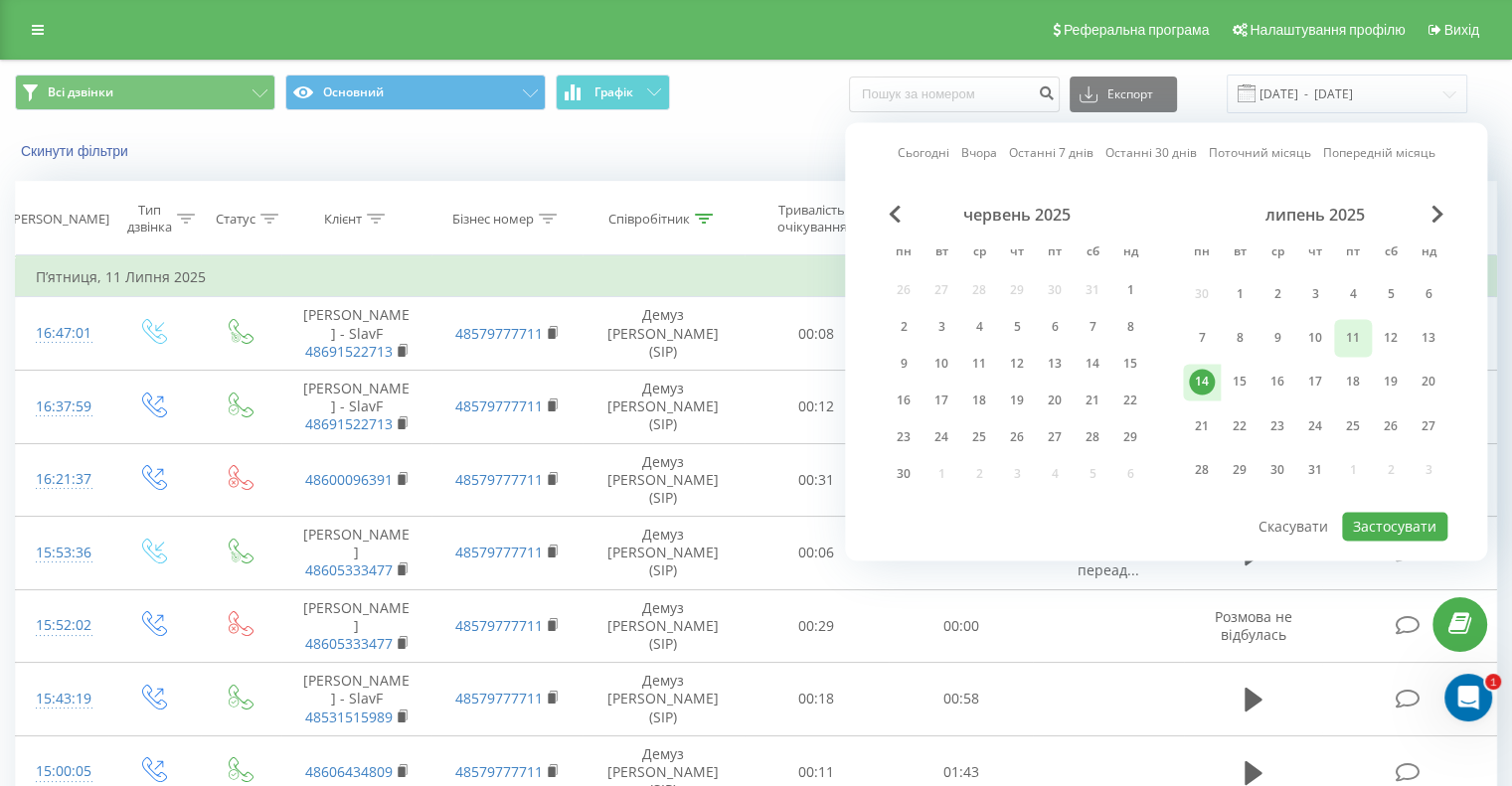 click on "11" at bounding box center [1353, 338] 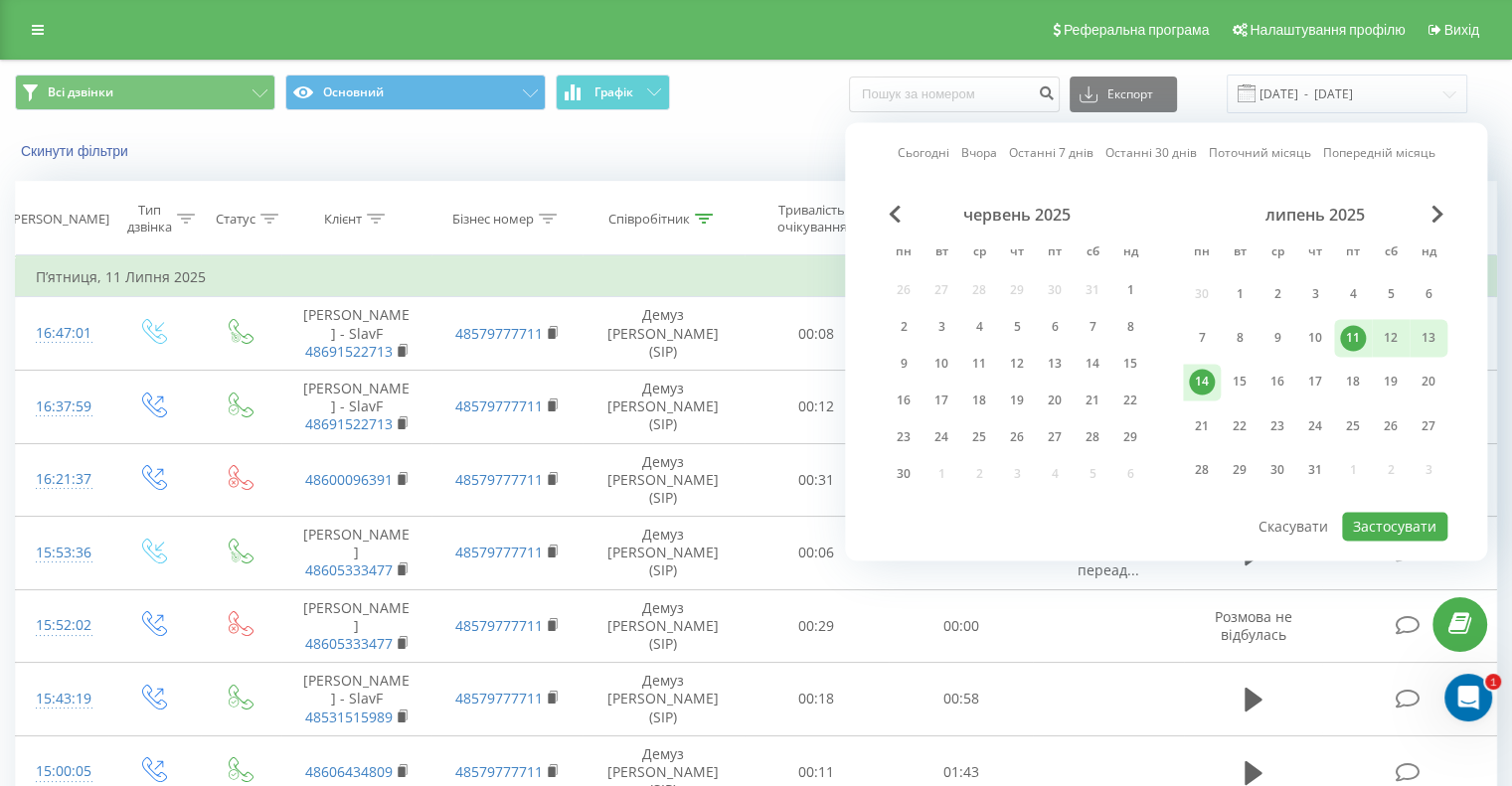 click on "11" at bounding box center (1353, 338) 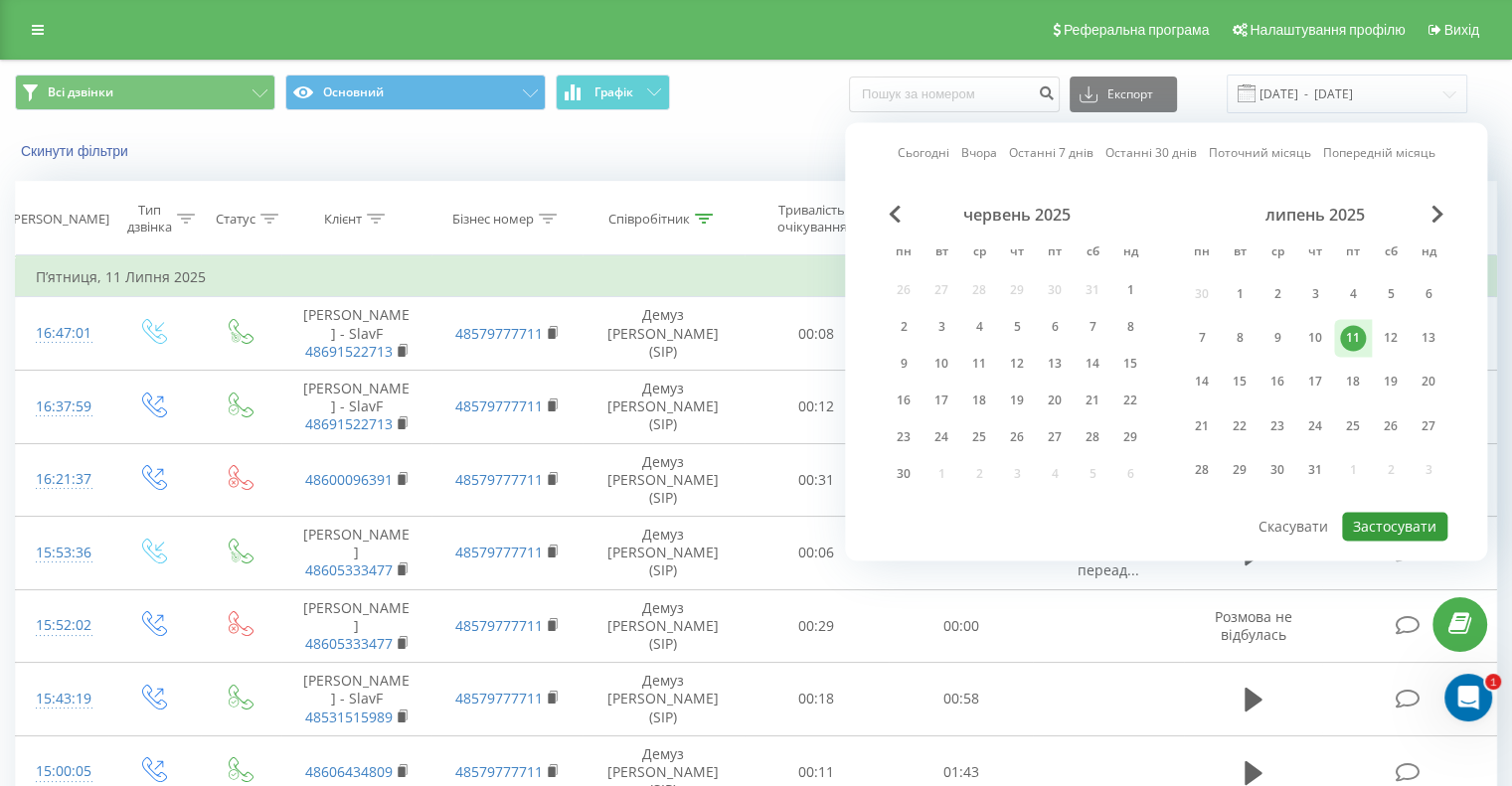 click on "Застосувати" at bounding box center [1395, 526] 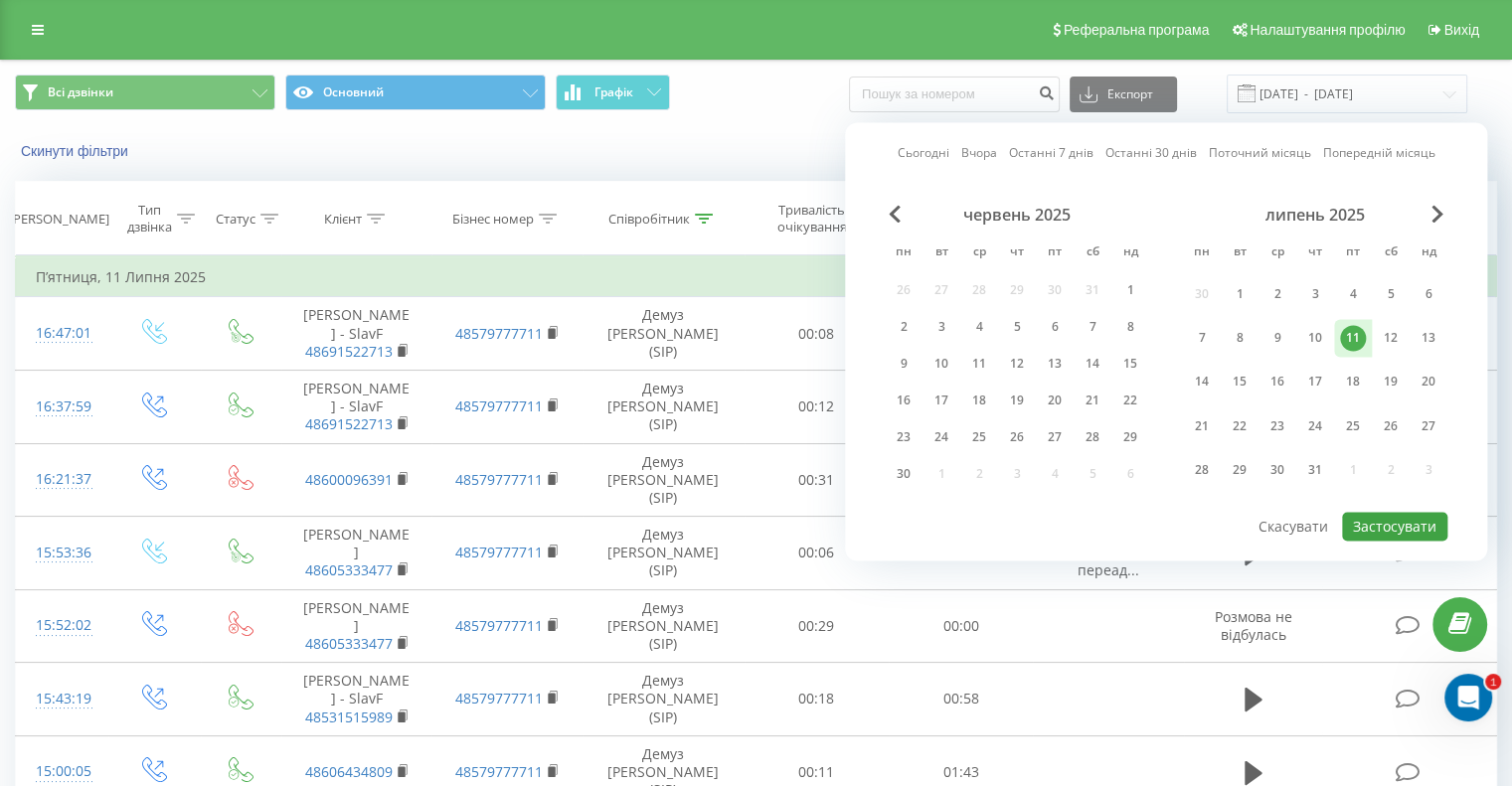type on "[DATE]  -  [DATE]" 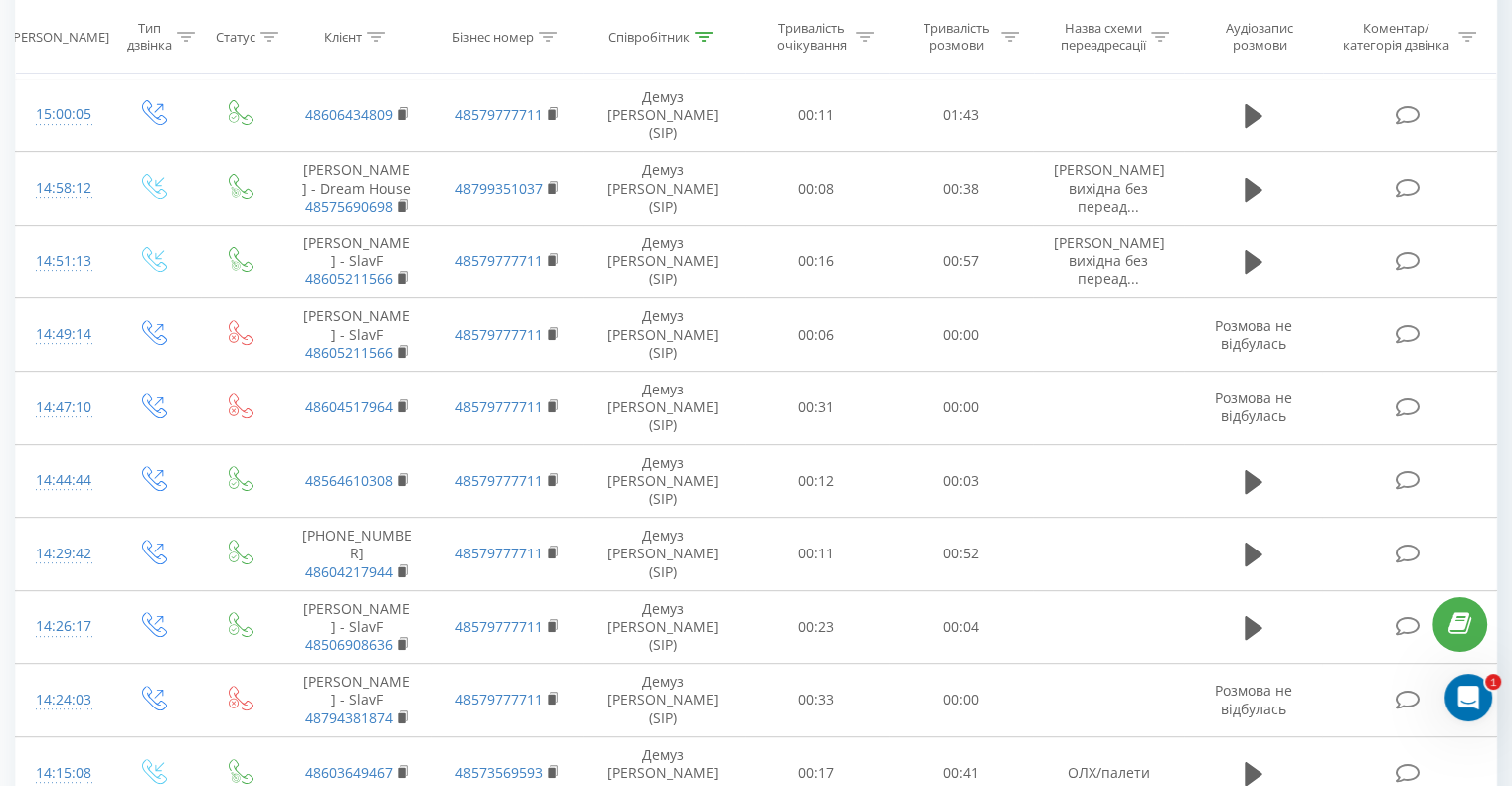 scroll, scrollTop: 1294, scrollLeft: 0, axis: vertical 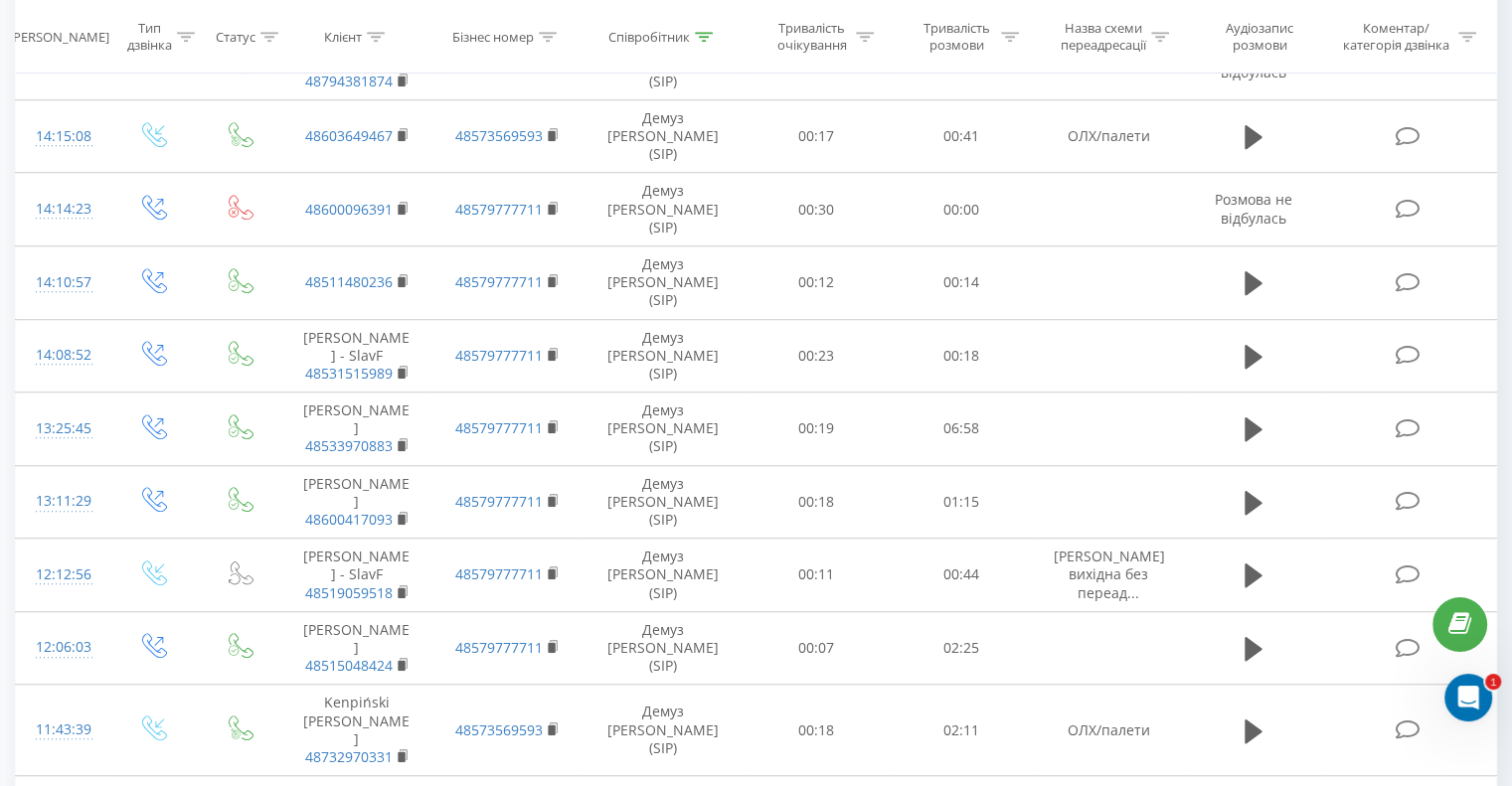 click 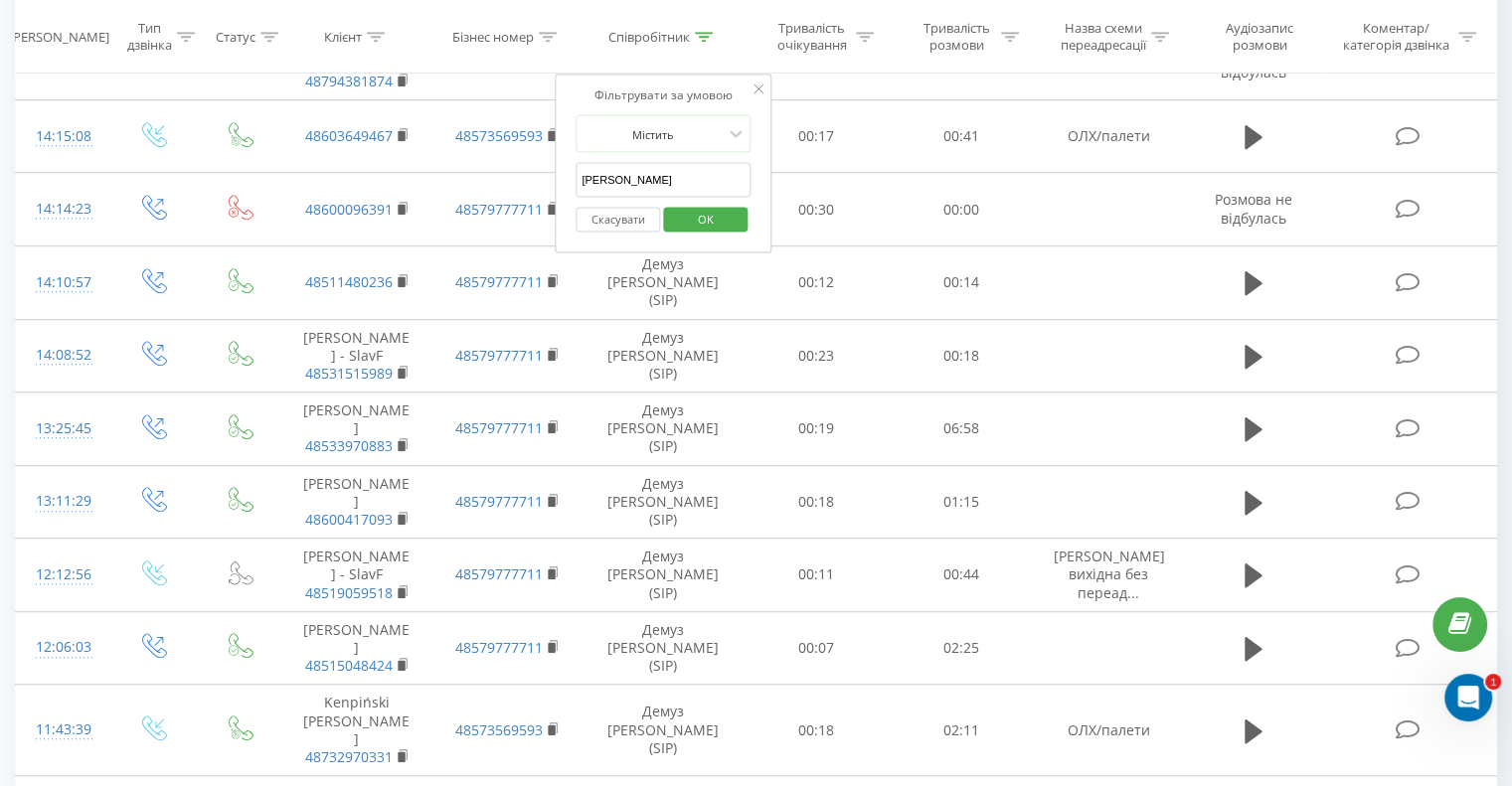 click on "[PERSON_NAME]" at bounding box center (663, 180) 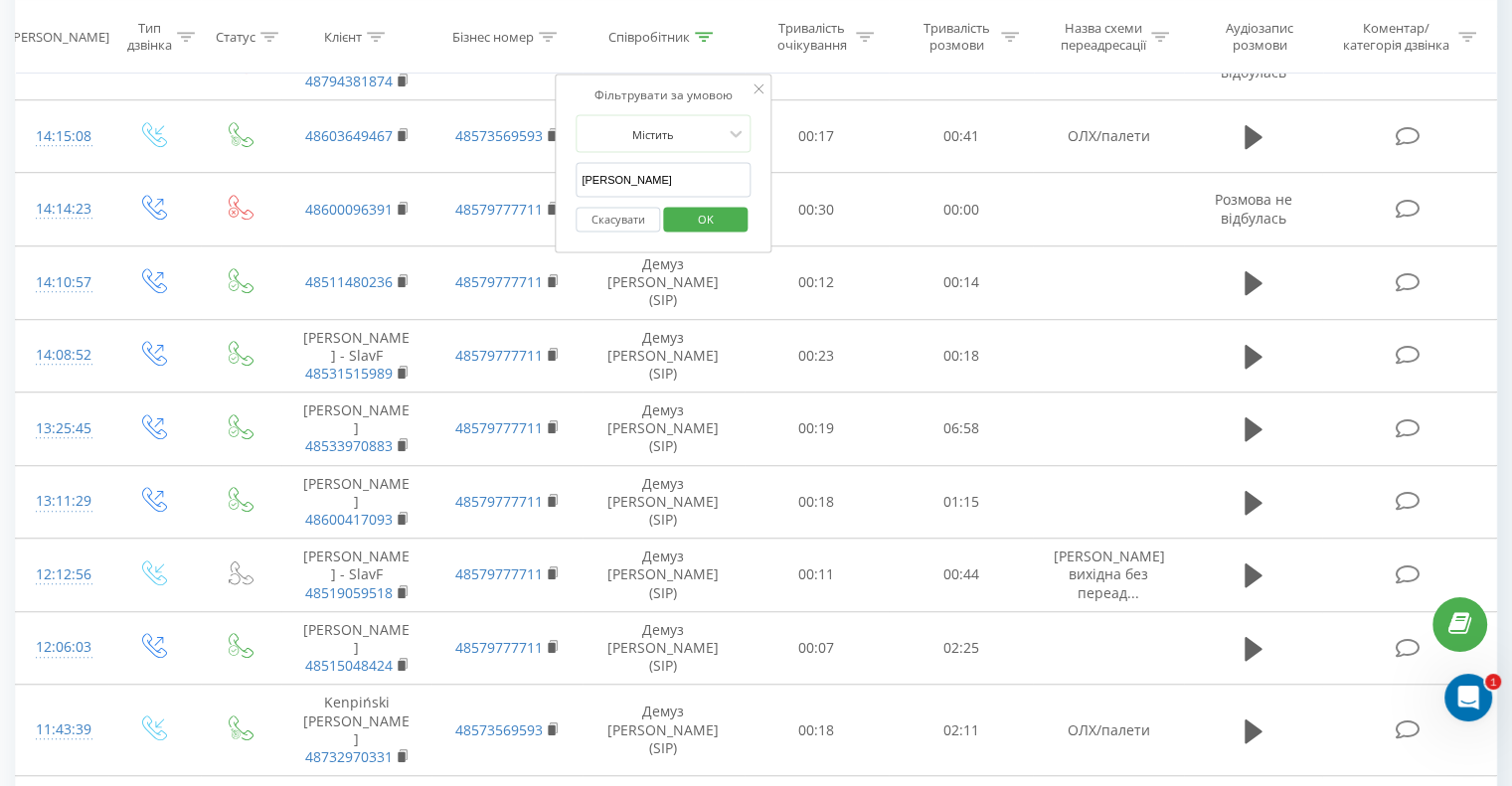 click on "OK" at bounding box center [706, 218] 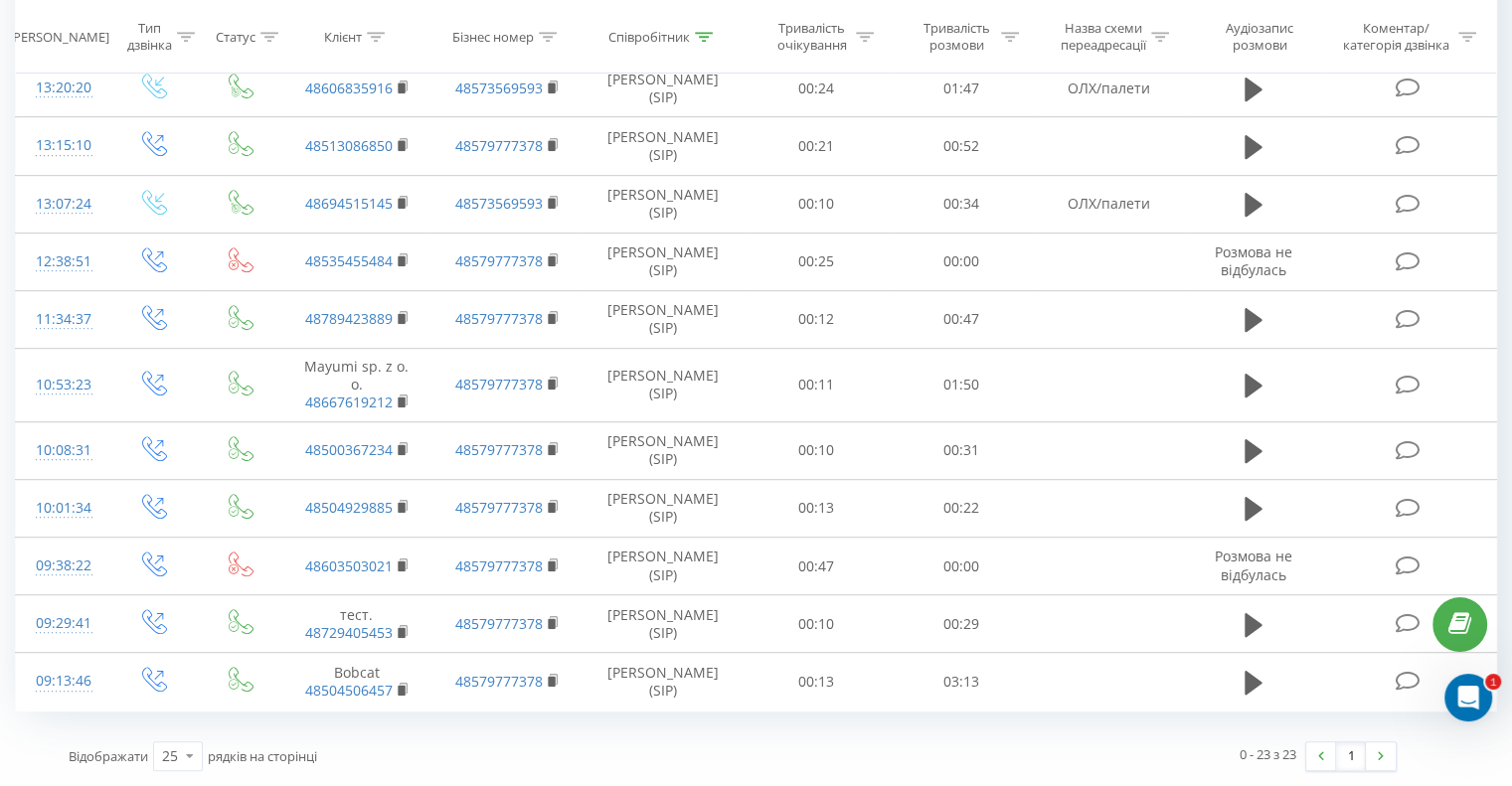 scroll, scrollTop: 940, scrollLeft: 0, axis: vertical 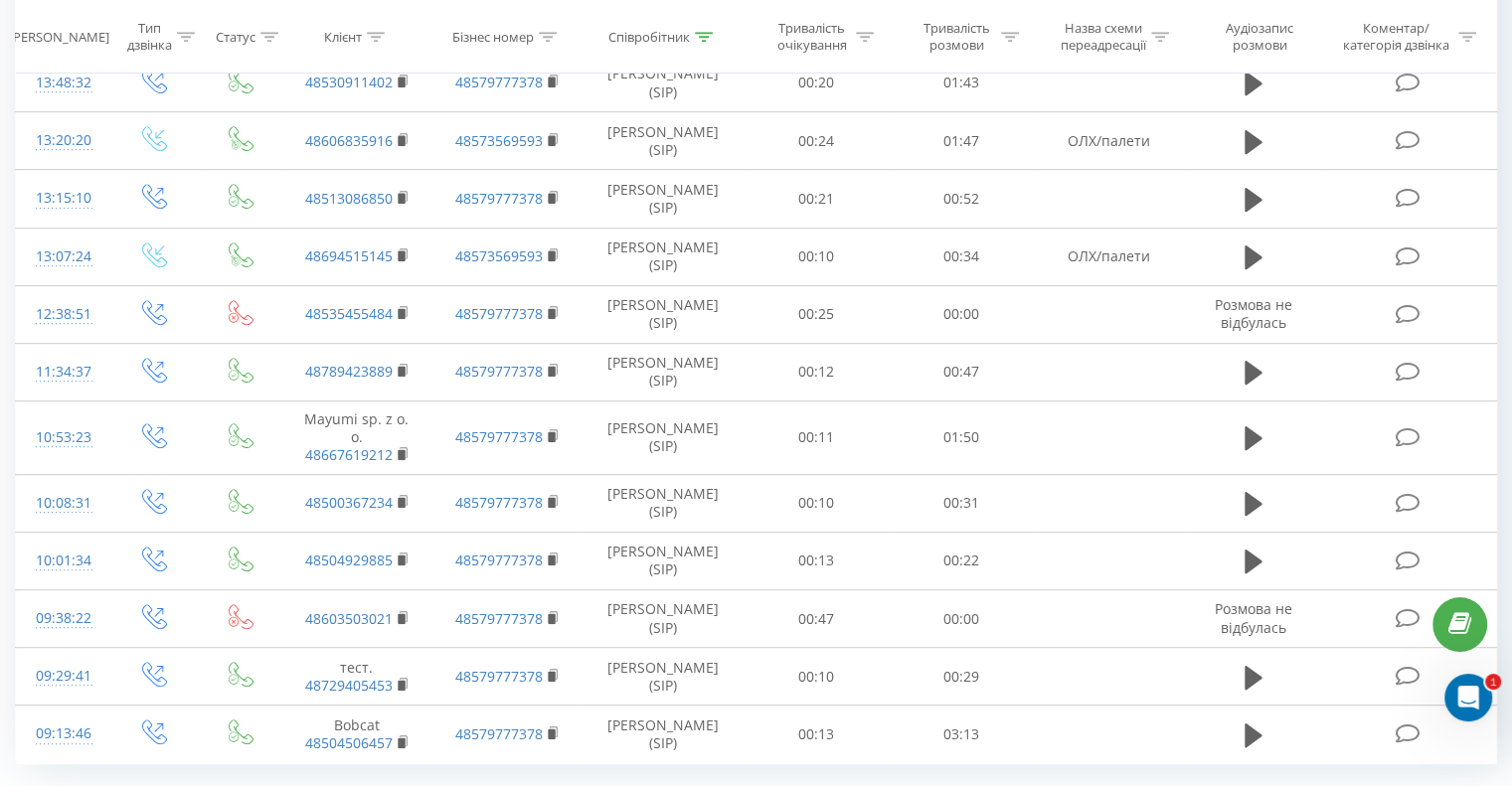 click 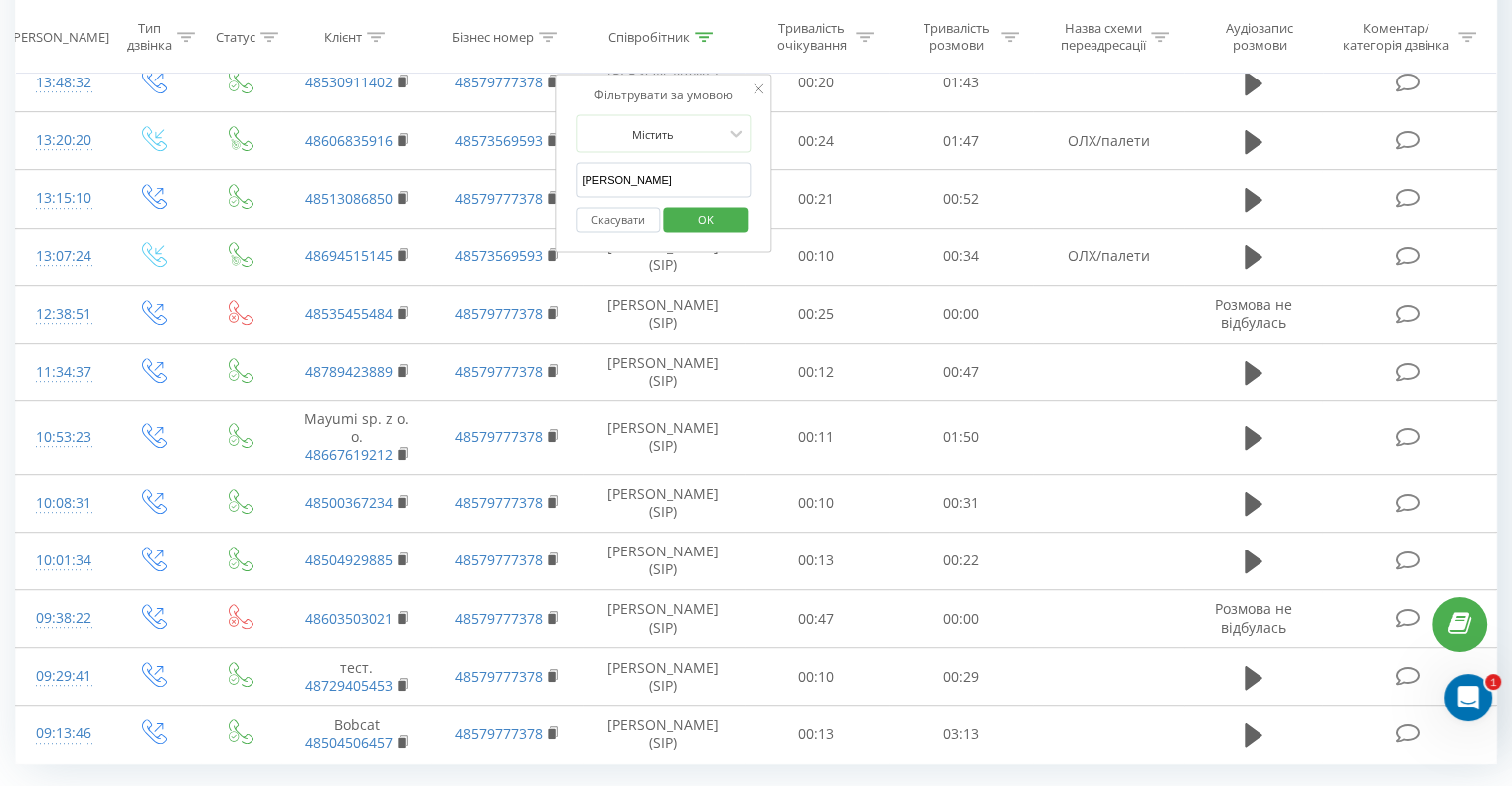 click on "[PERSON_NAME]" at bounding box center [663, 180] 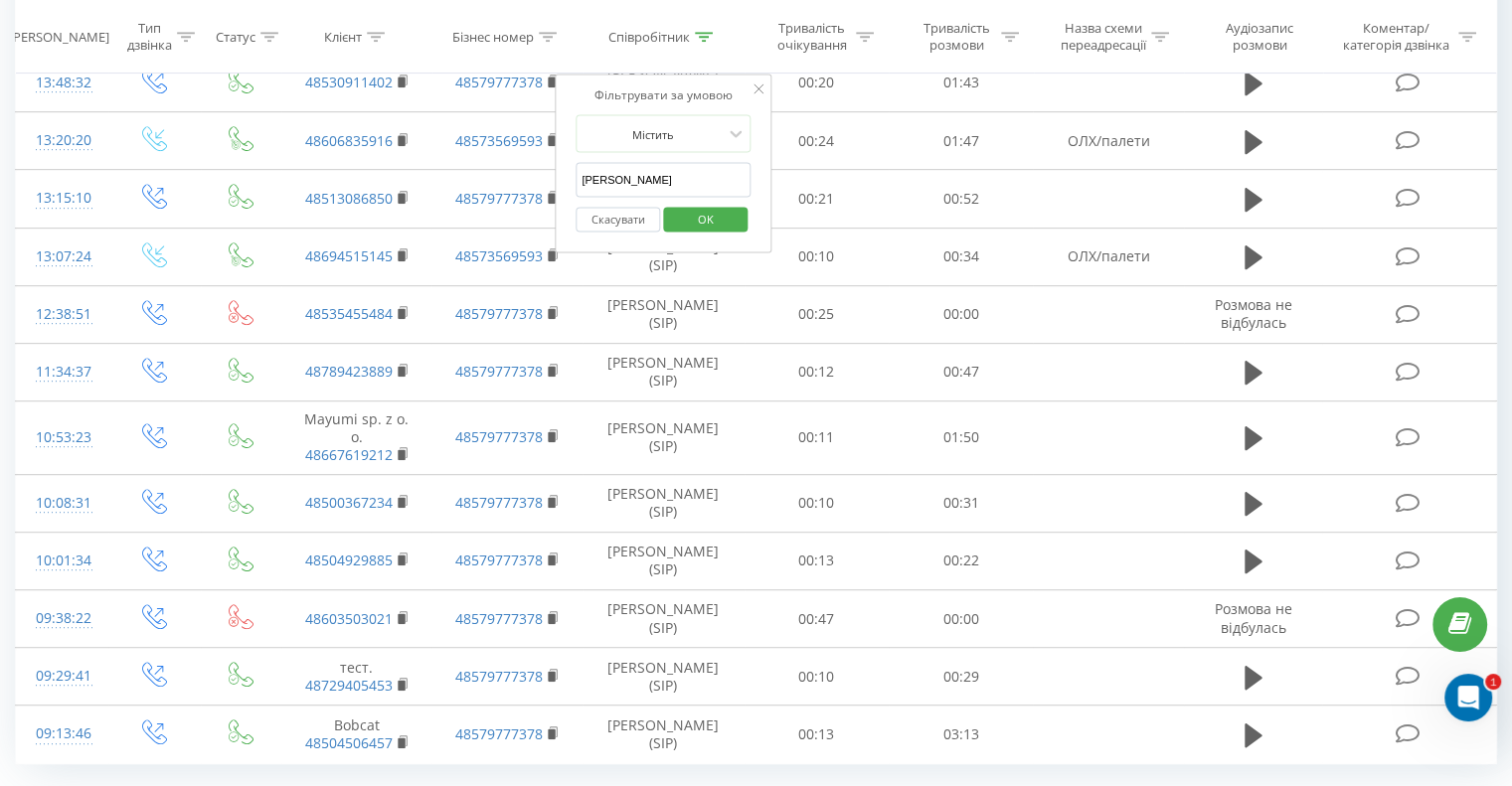 click on "[PERSON_NAME]" at bounding box center [663, 180] 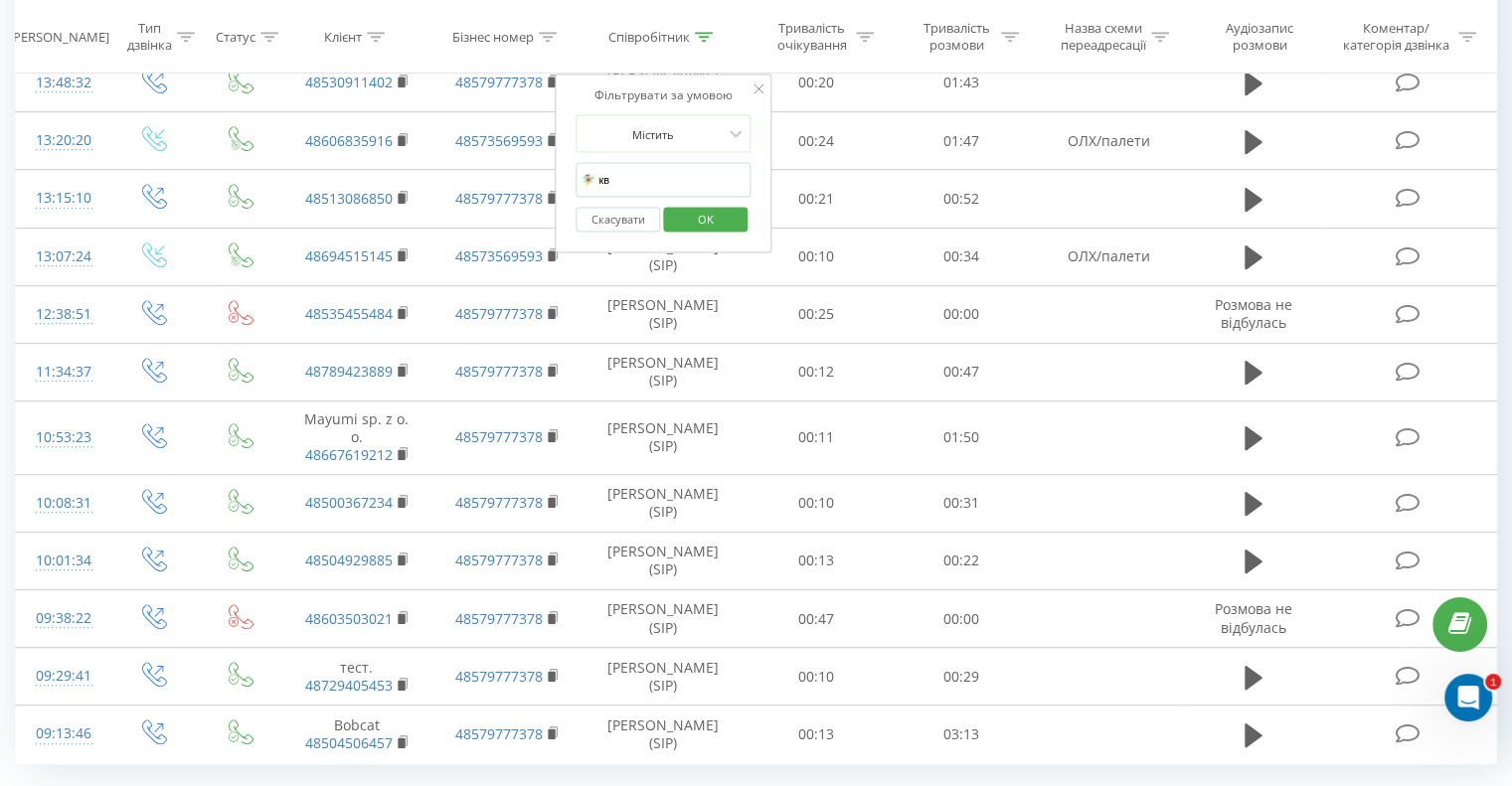 click on "🧚‍♀️ кв" at bounding box center [663, 180] 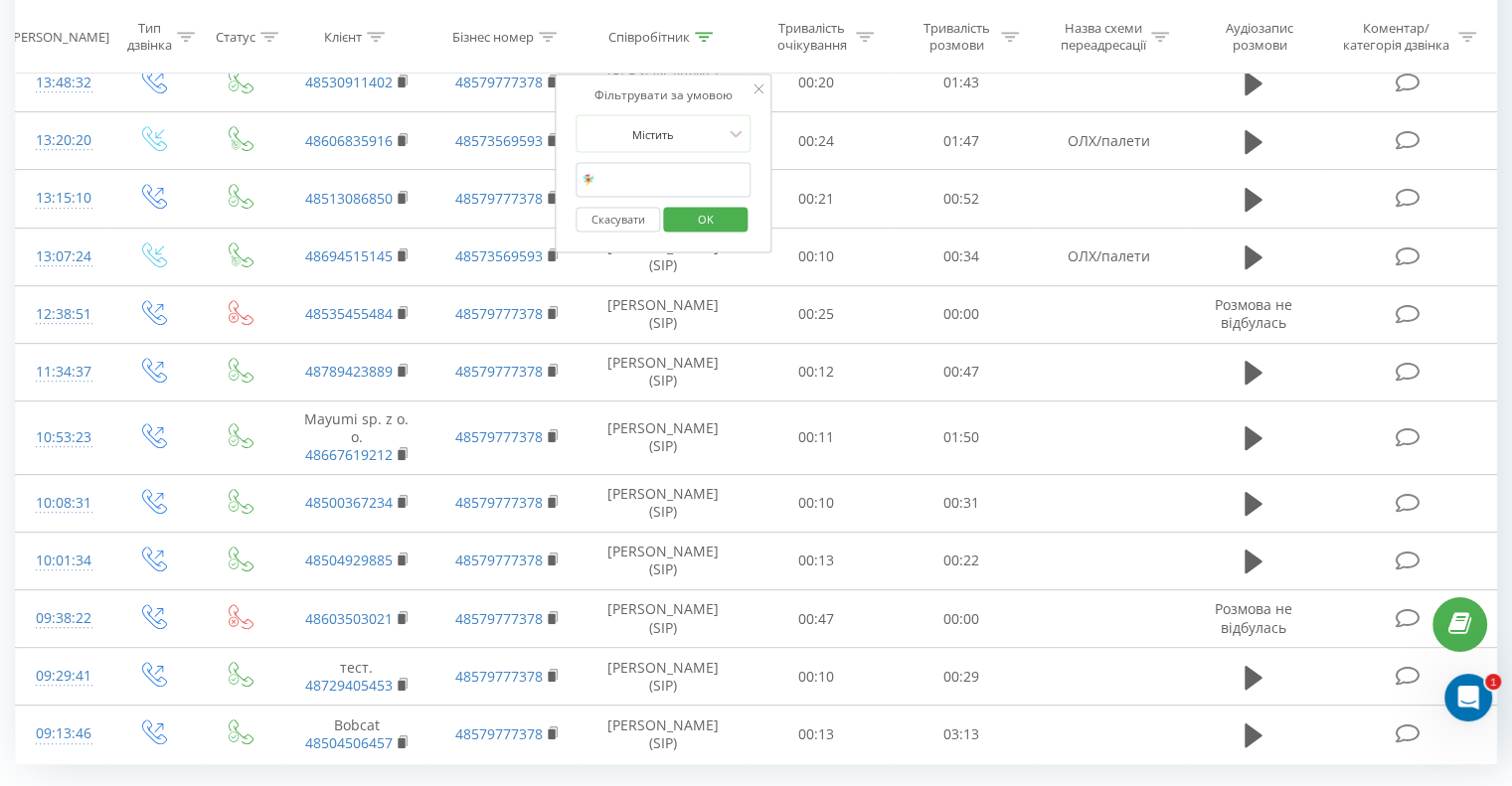 type on "🧚‍♀️" 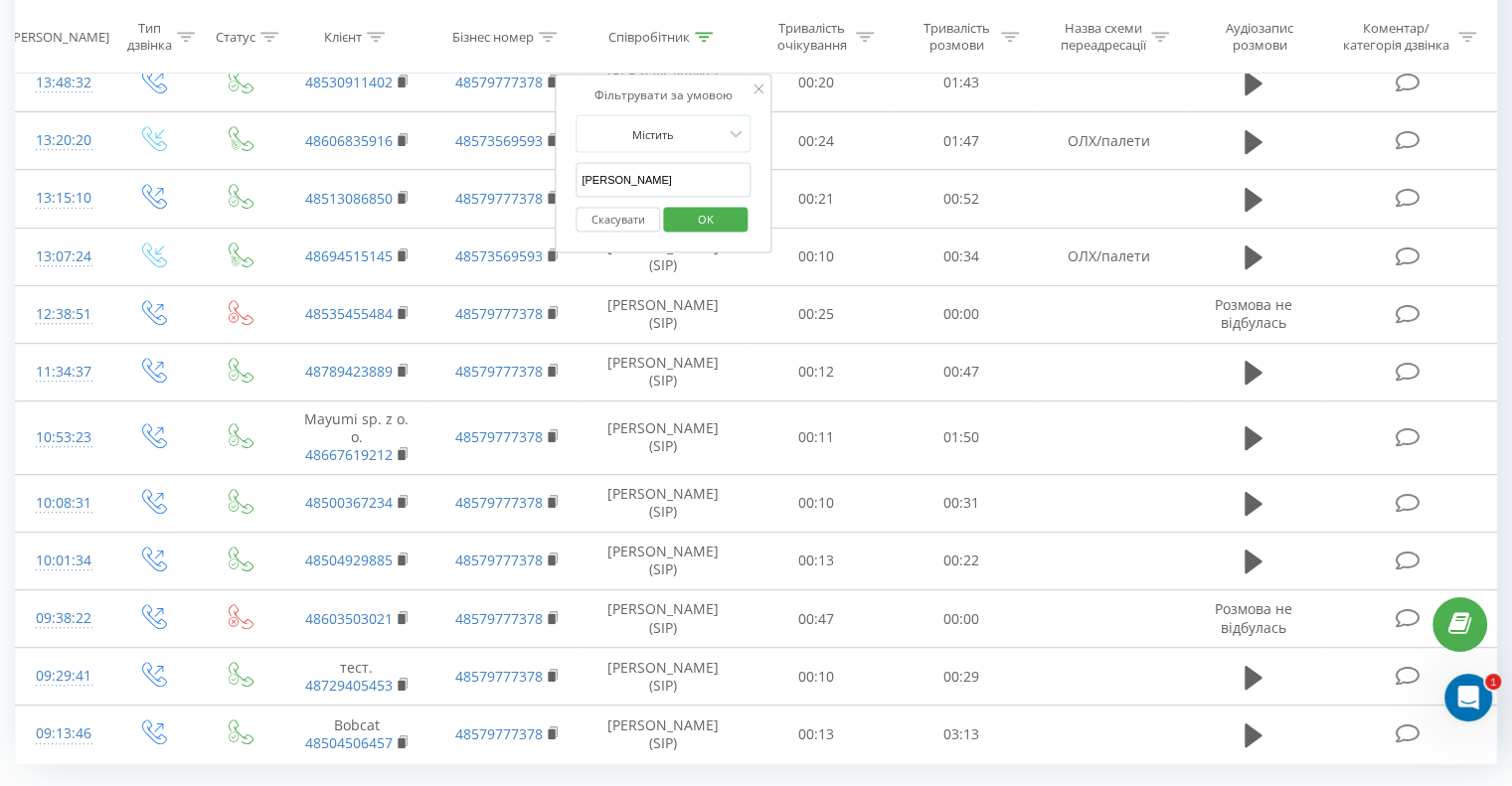 click on "OK" at bounding box center (706, 218) 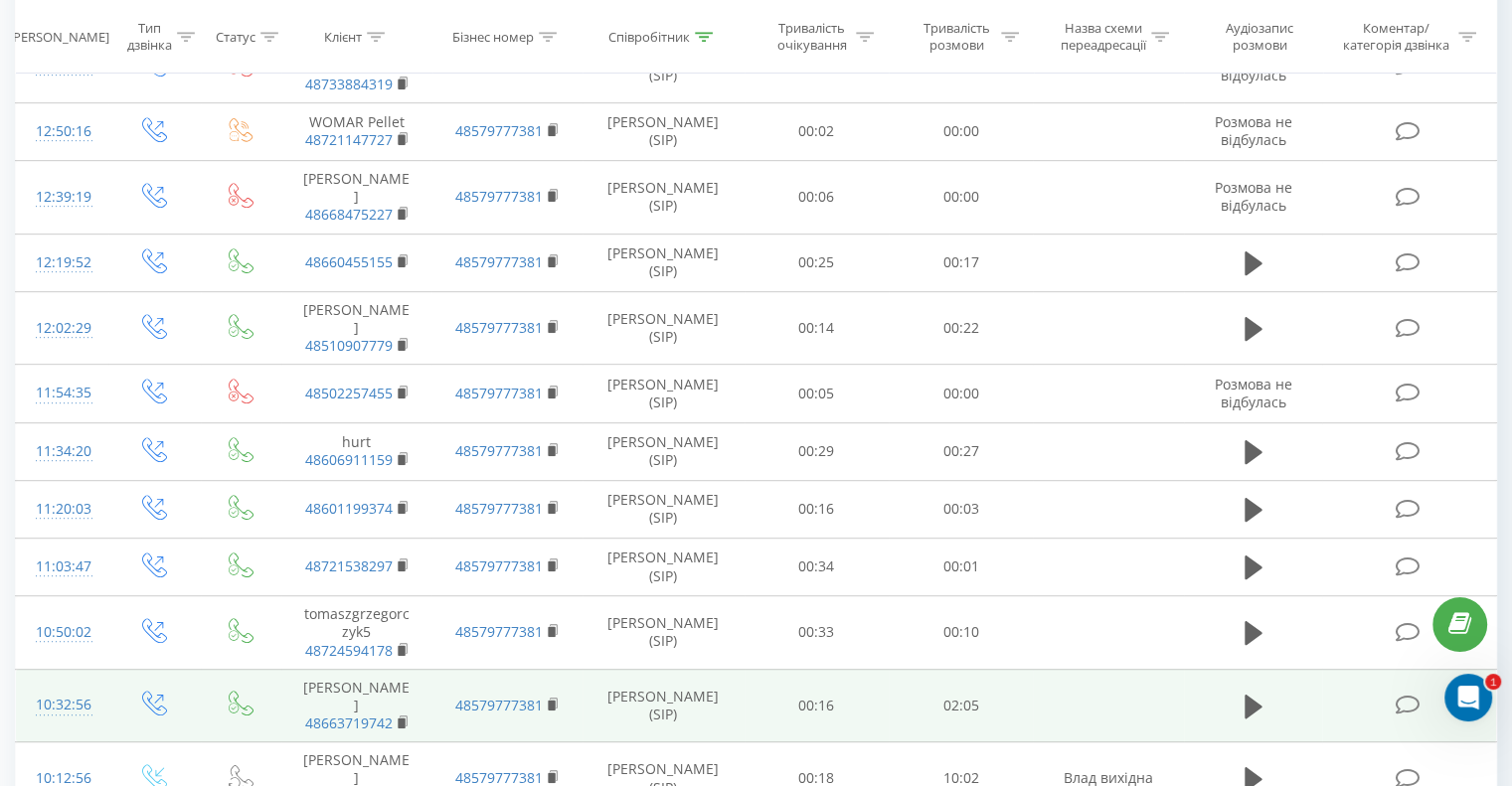 scroll, scrollTop: 1059, scrollLeft: 0, axis: vertical 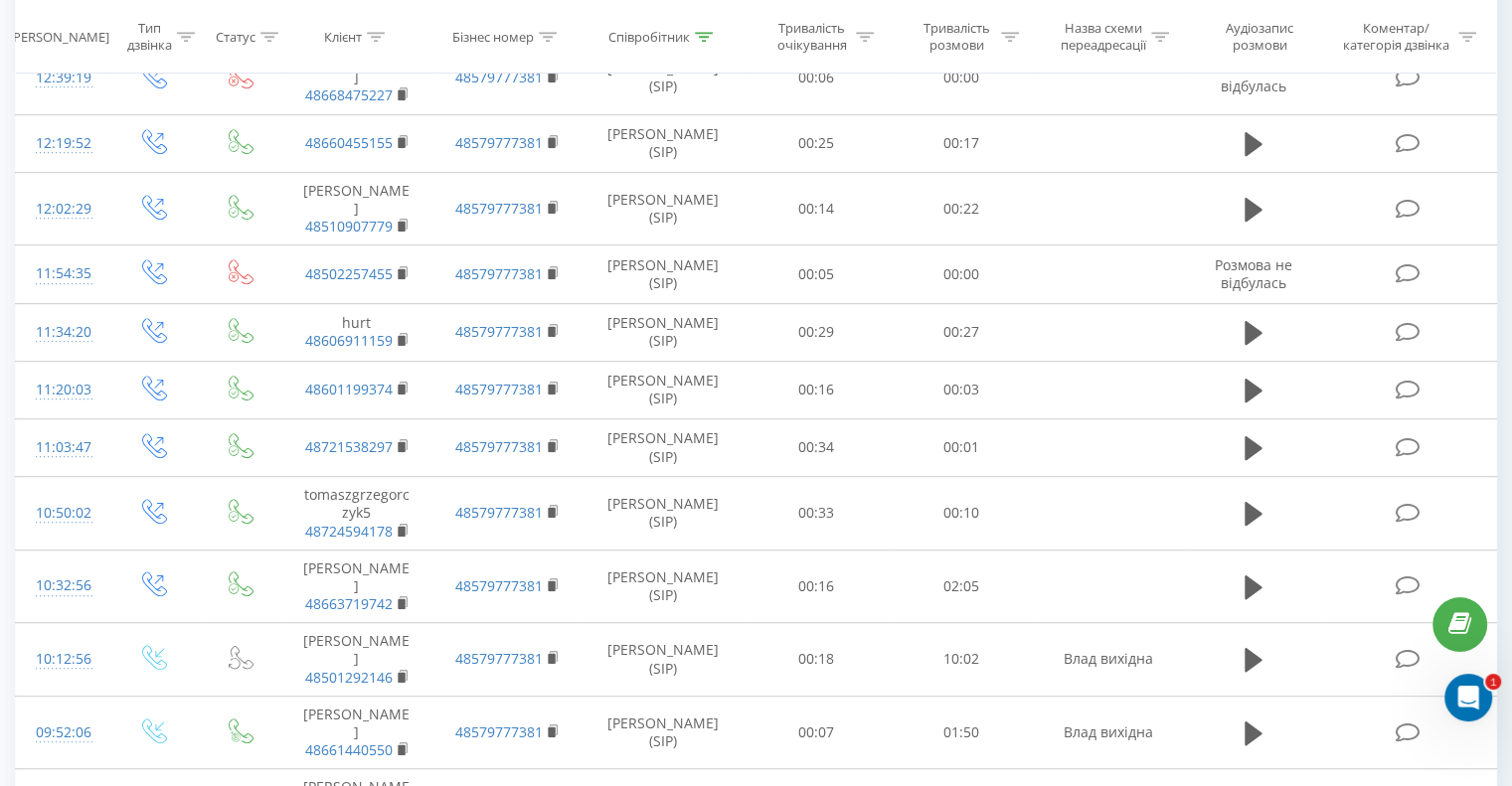 click at bounding box center (704, 37) 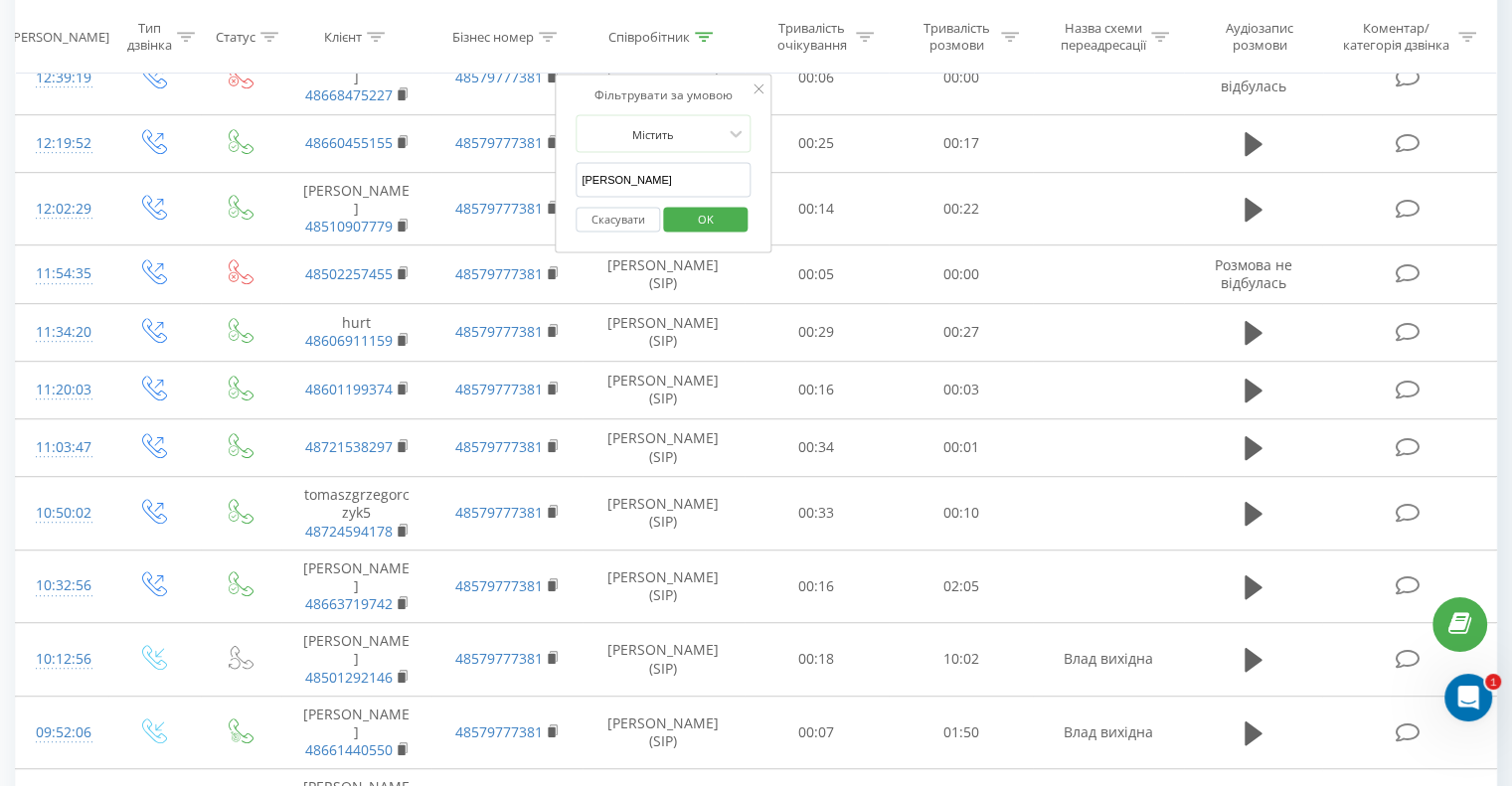 click on "[PERSON_NAME]" at bounding box center (663, 180) 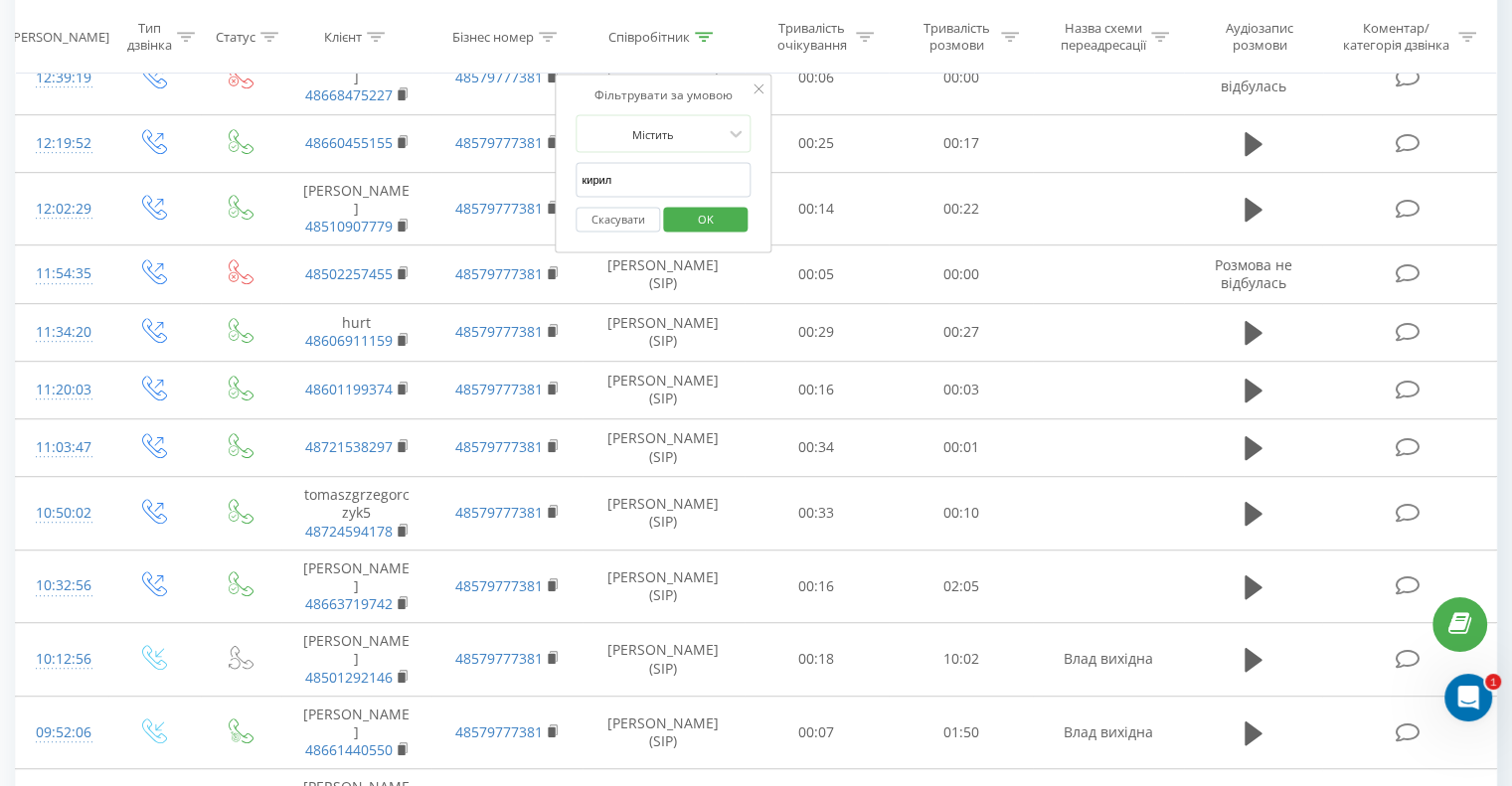 click on "OK" at bounding box center [705, 219] 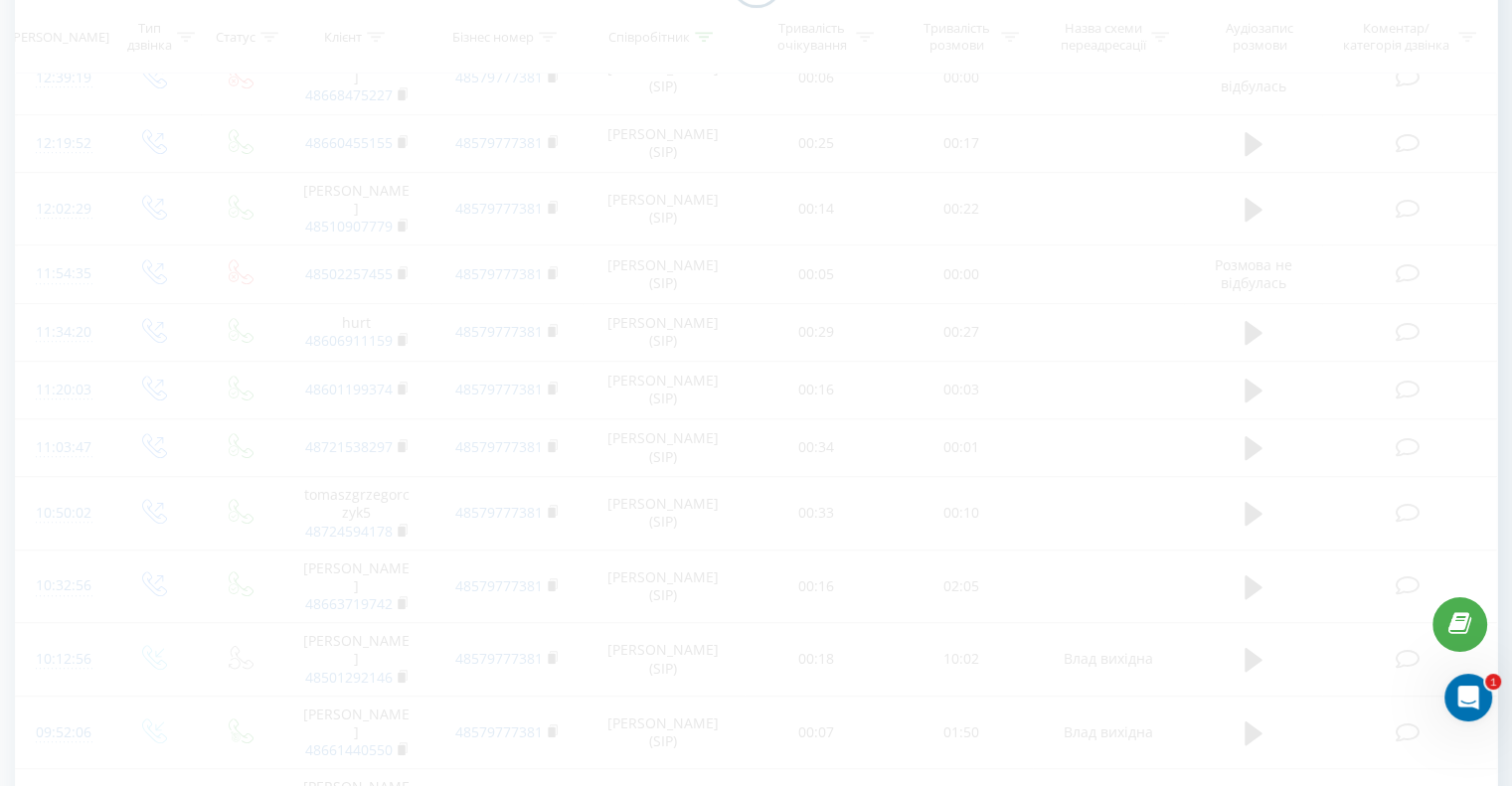 scroll, scrollTop: 1040, scrollLeft: 0, axis: vertical 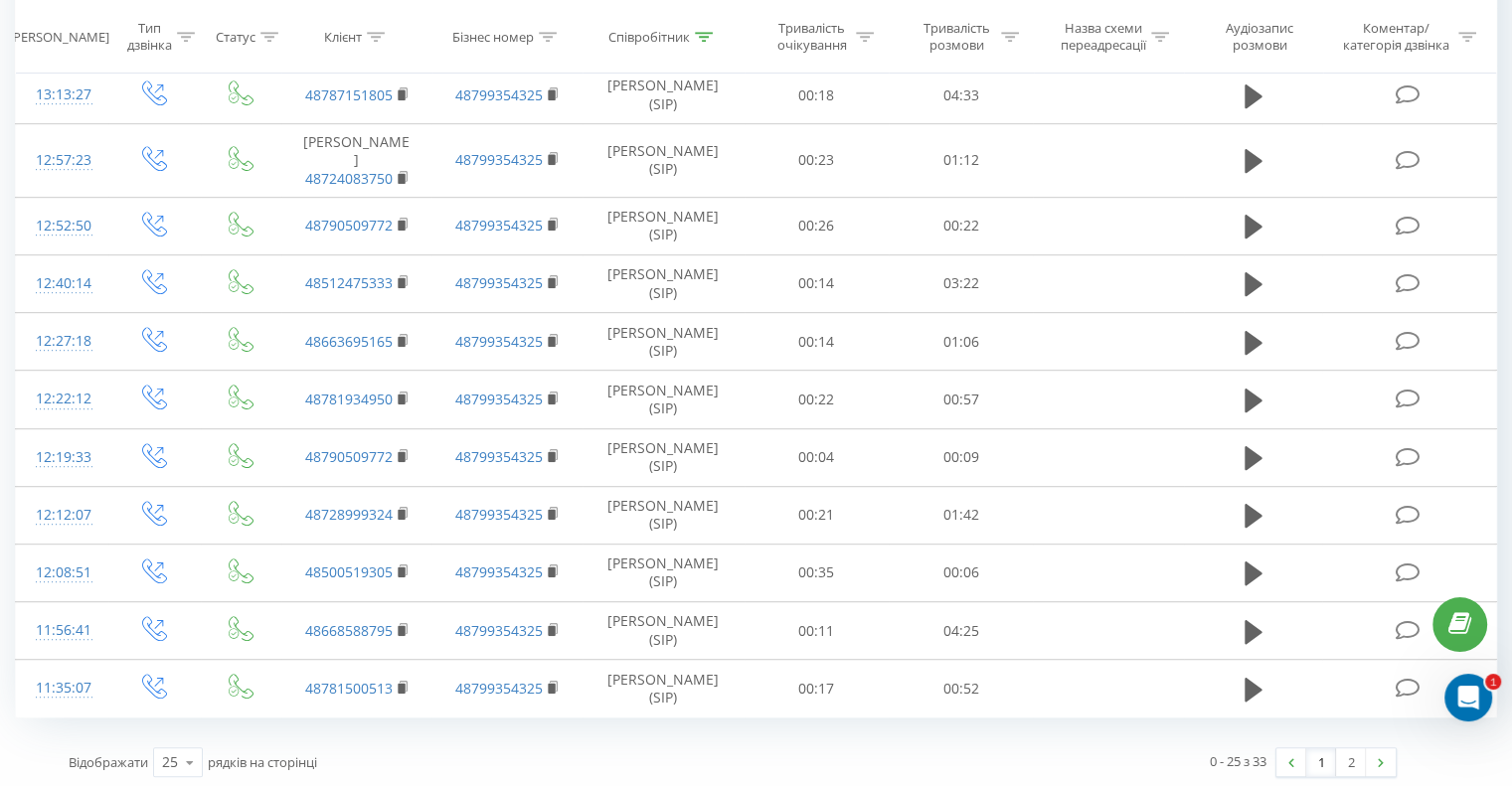 click at bounding box center (704, 37) 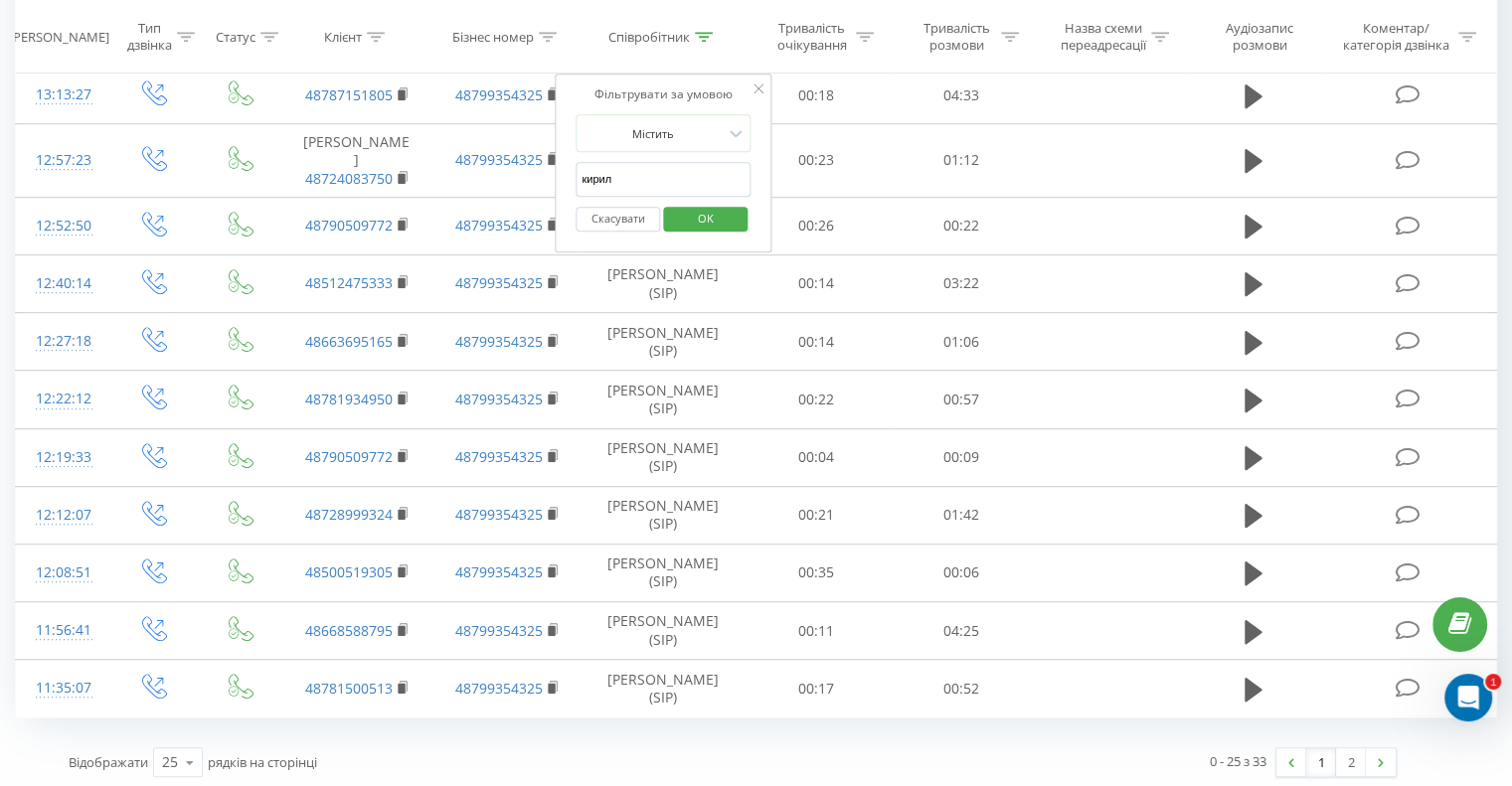 click on "кирил" at bounding box center (663, 179) 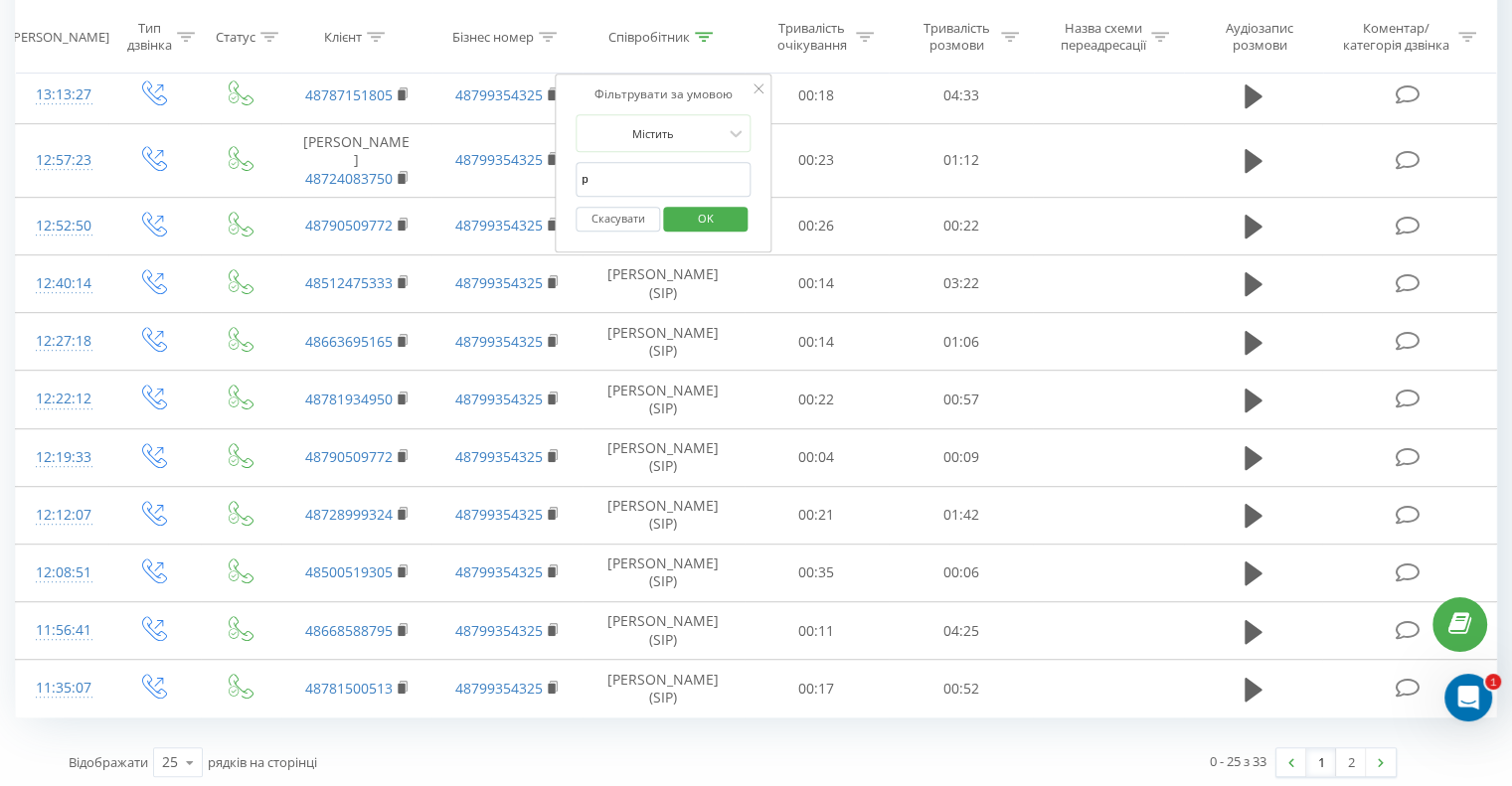 type on "роман" 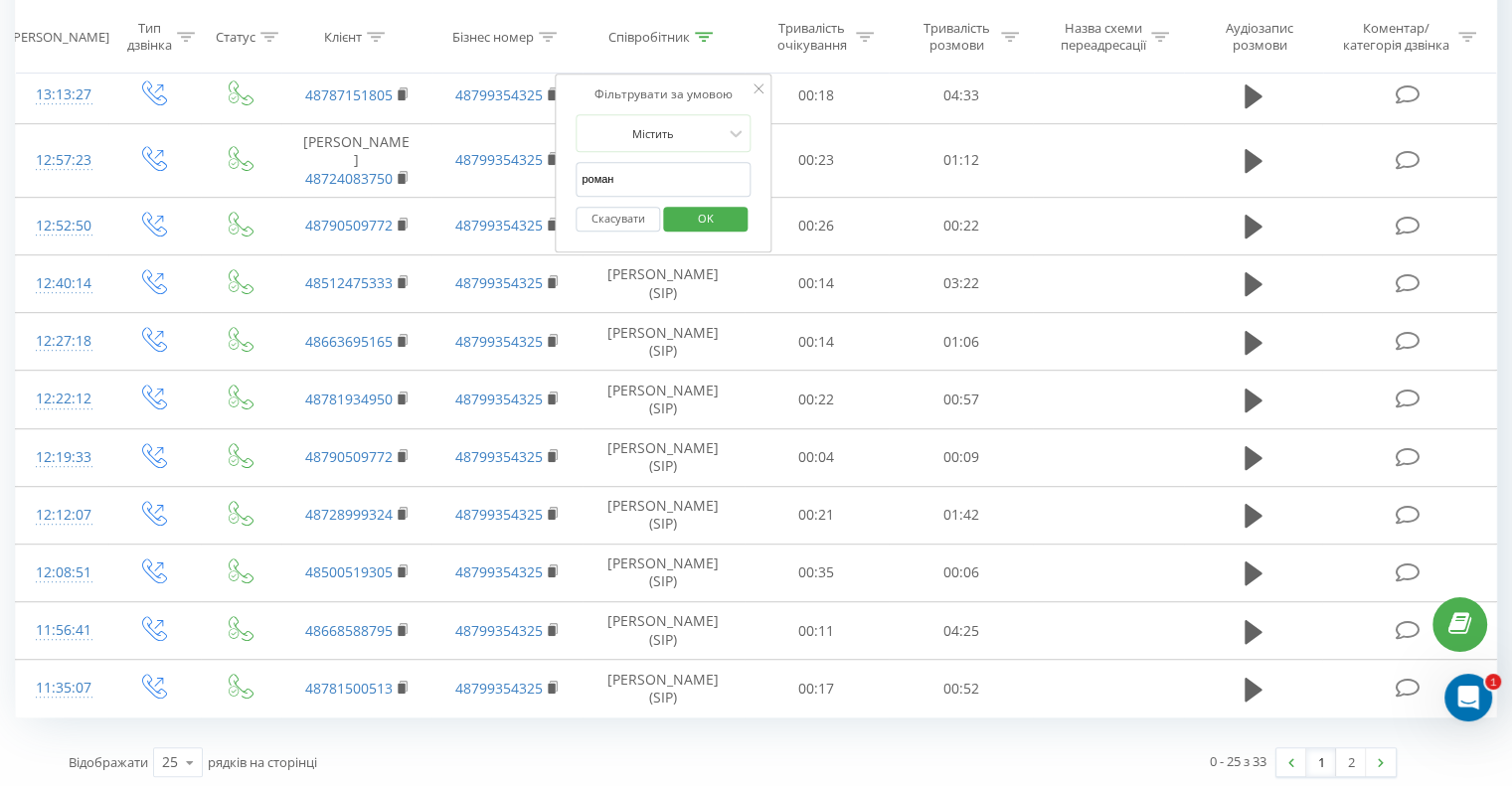 click on "OK" at bounding box center (706, 218) 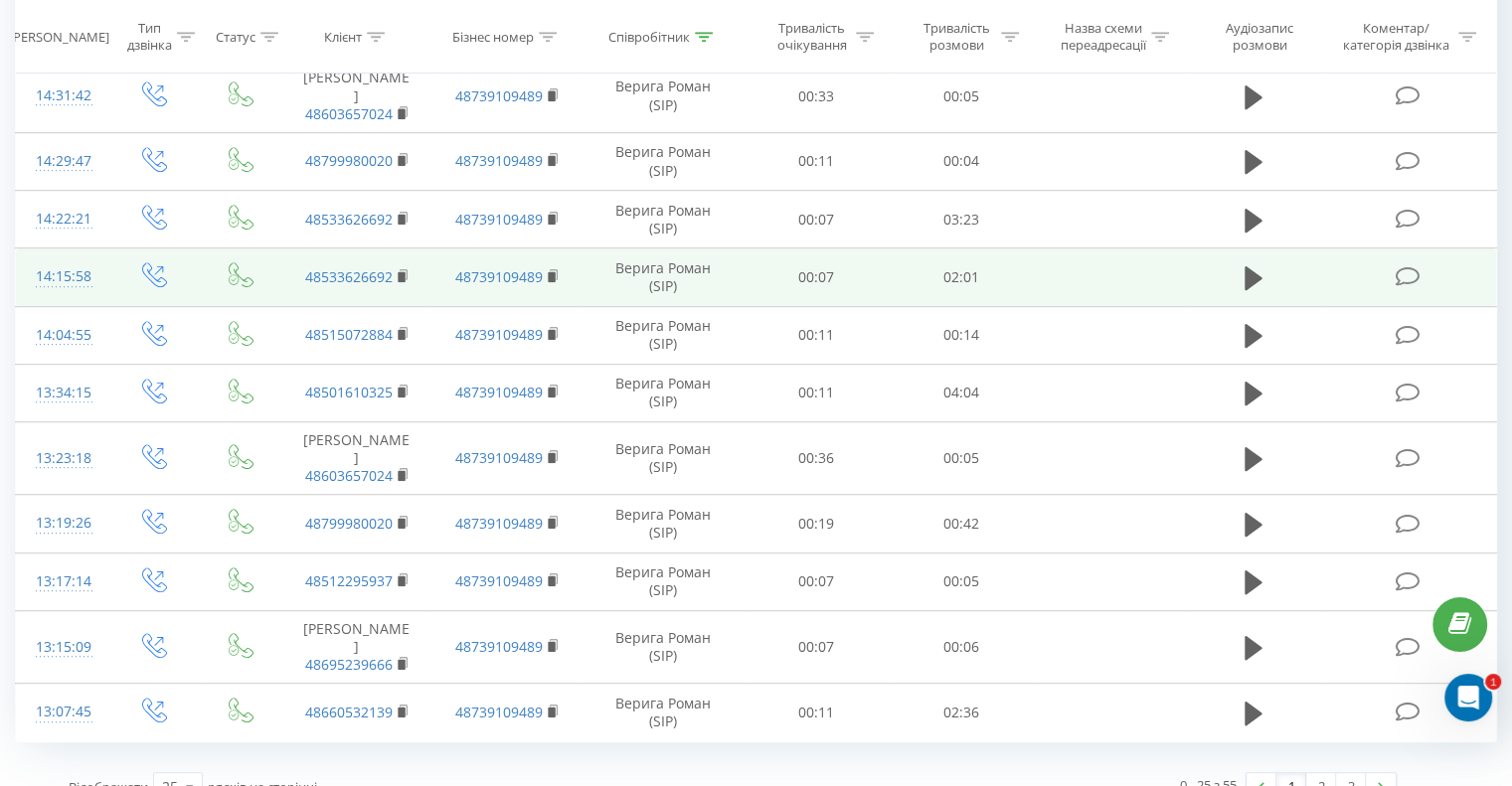 scroll, scrollTop: 1071, scrollLeft: 0, axis: vertical 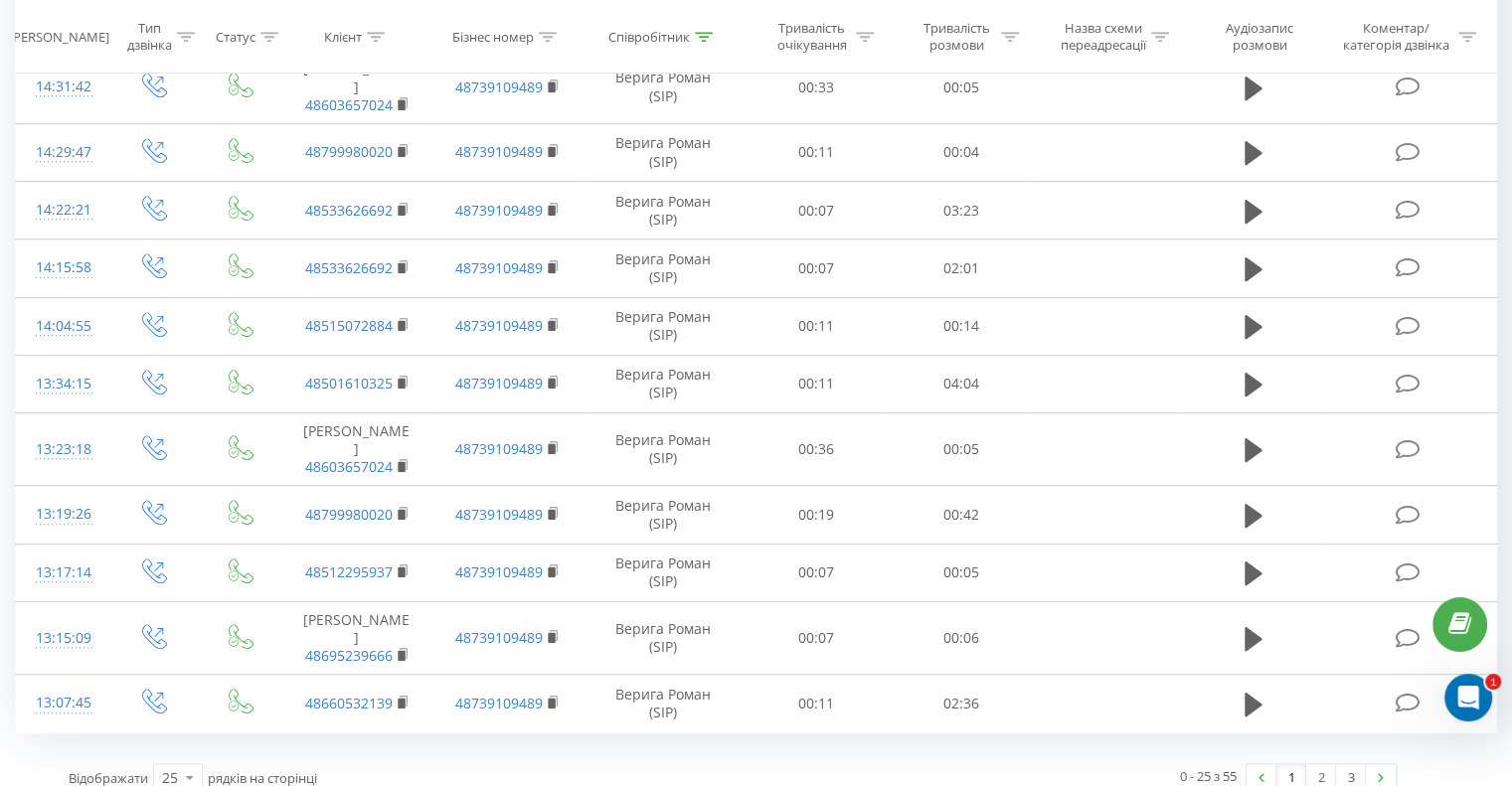 click 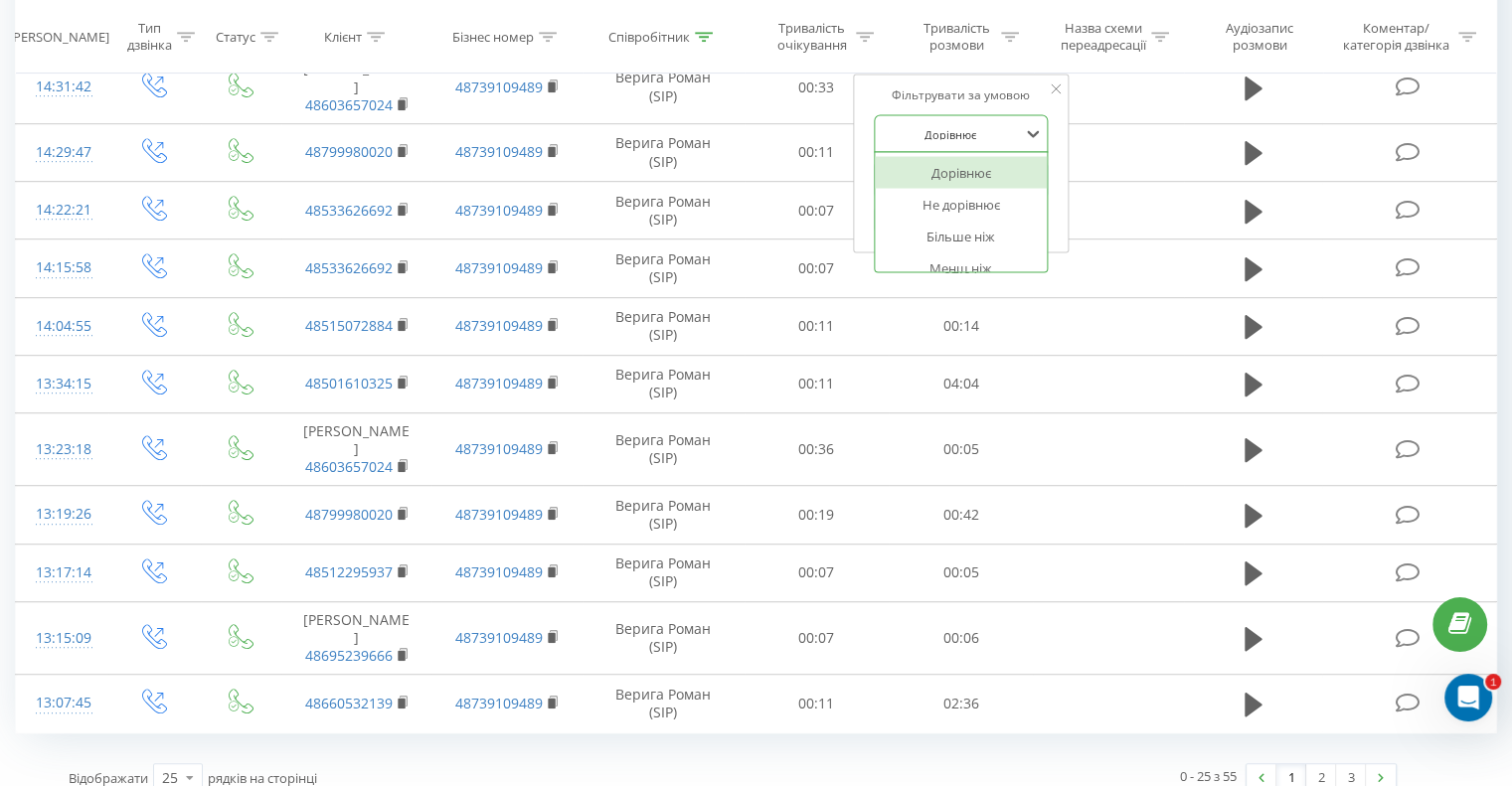 click at bounding box center (950, 133) 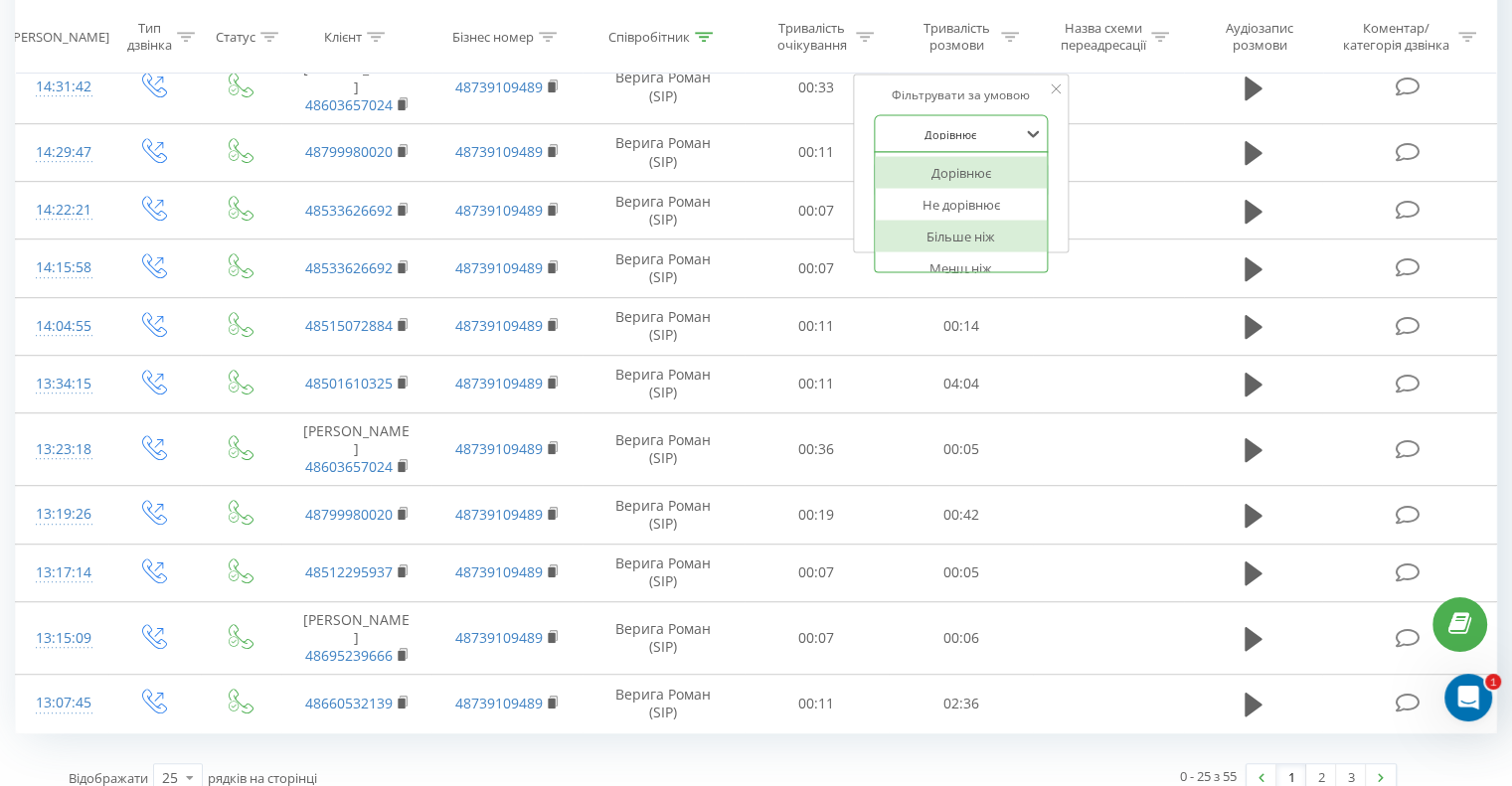 click on "Більше ніж" at bounding box center [961, 236] 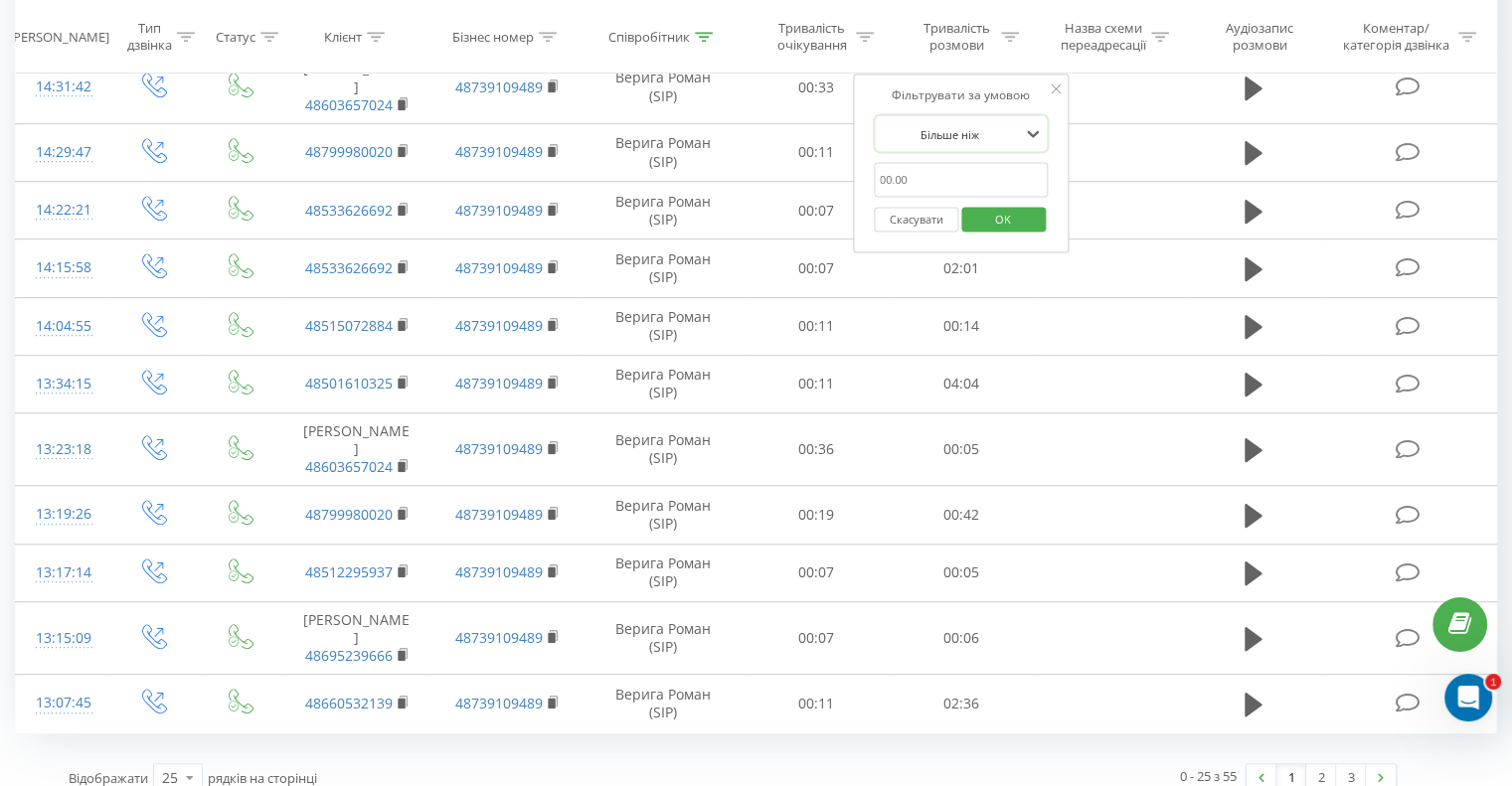 click at bounding box center (961, 180) 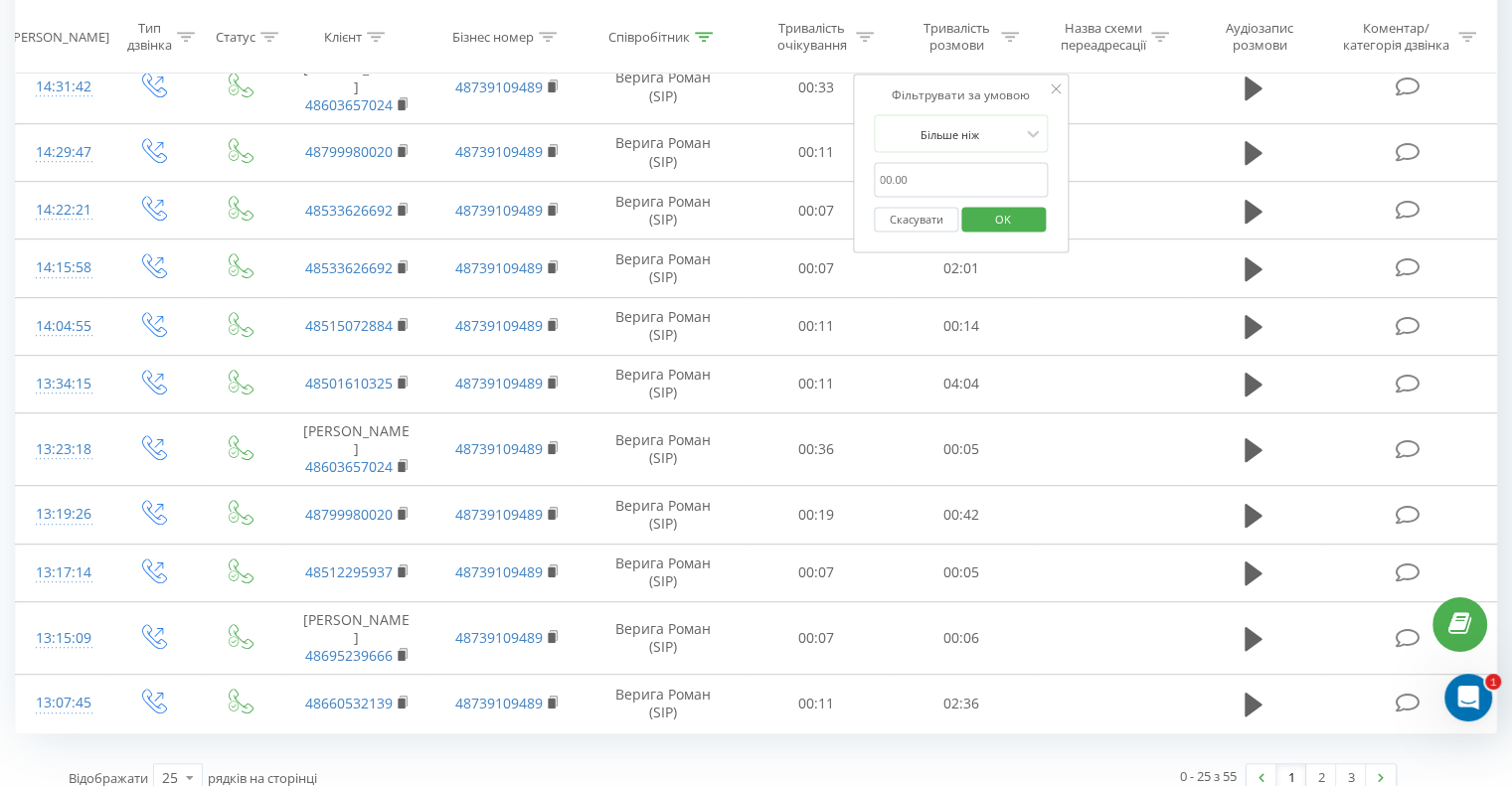 type on "00:15" 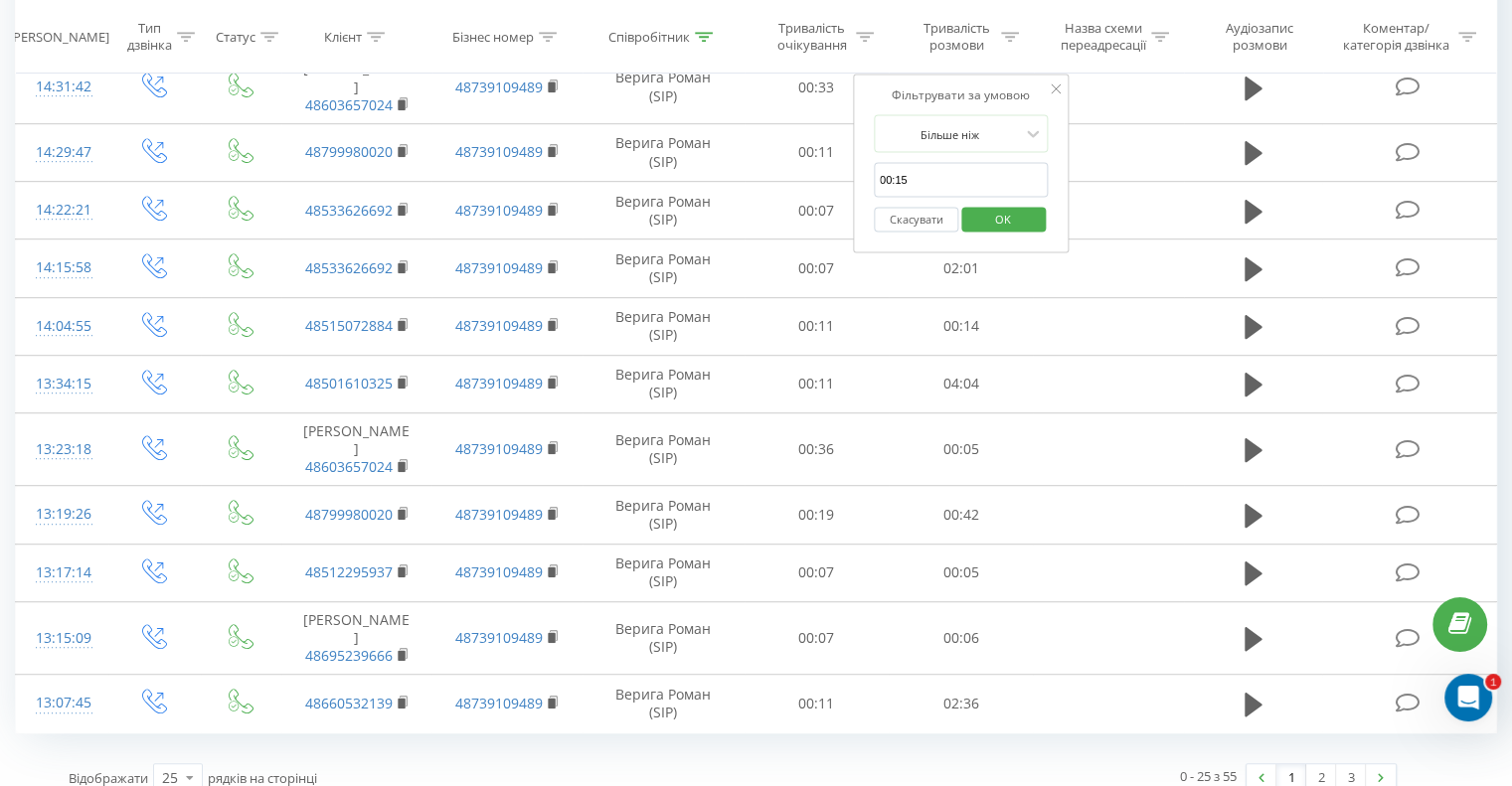 click on "OK" at bounding box center [1003, 218] 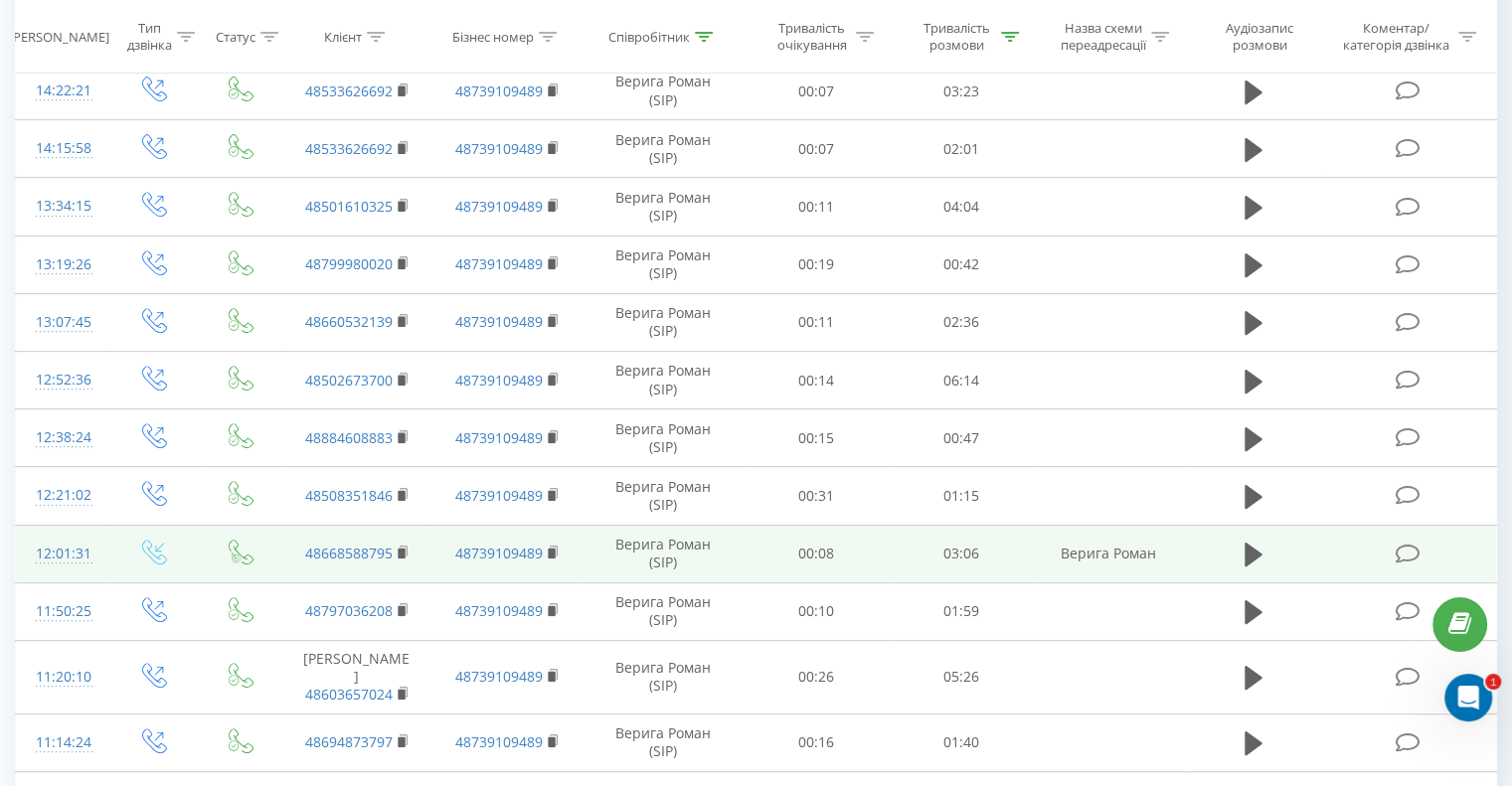 scroll, scrollTop: 867, scrollLeft: 0, axis: vertical 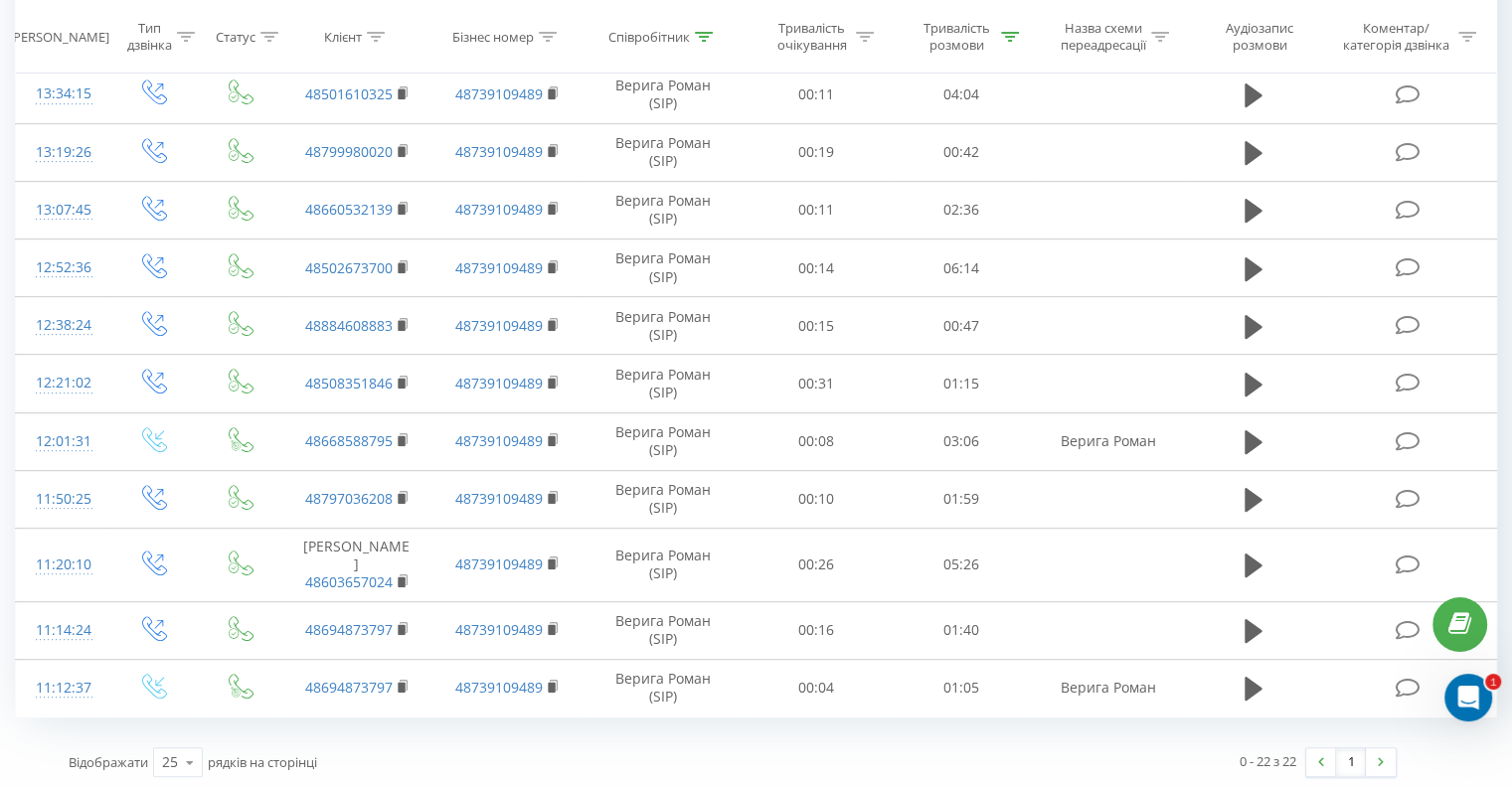 click 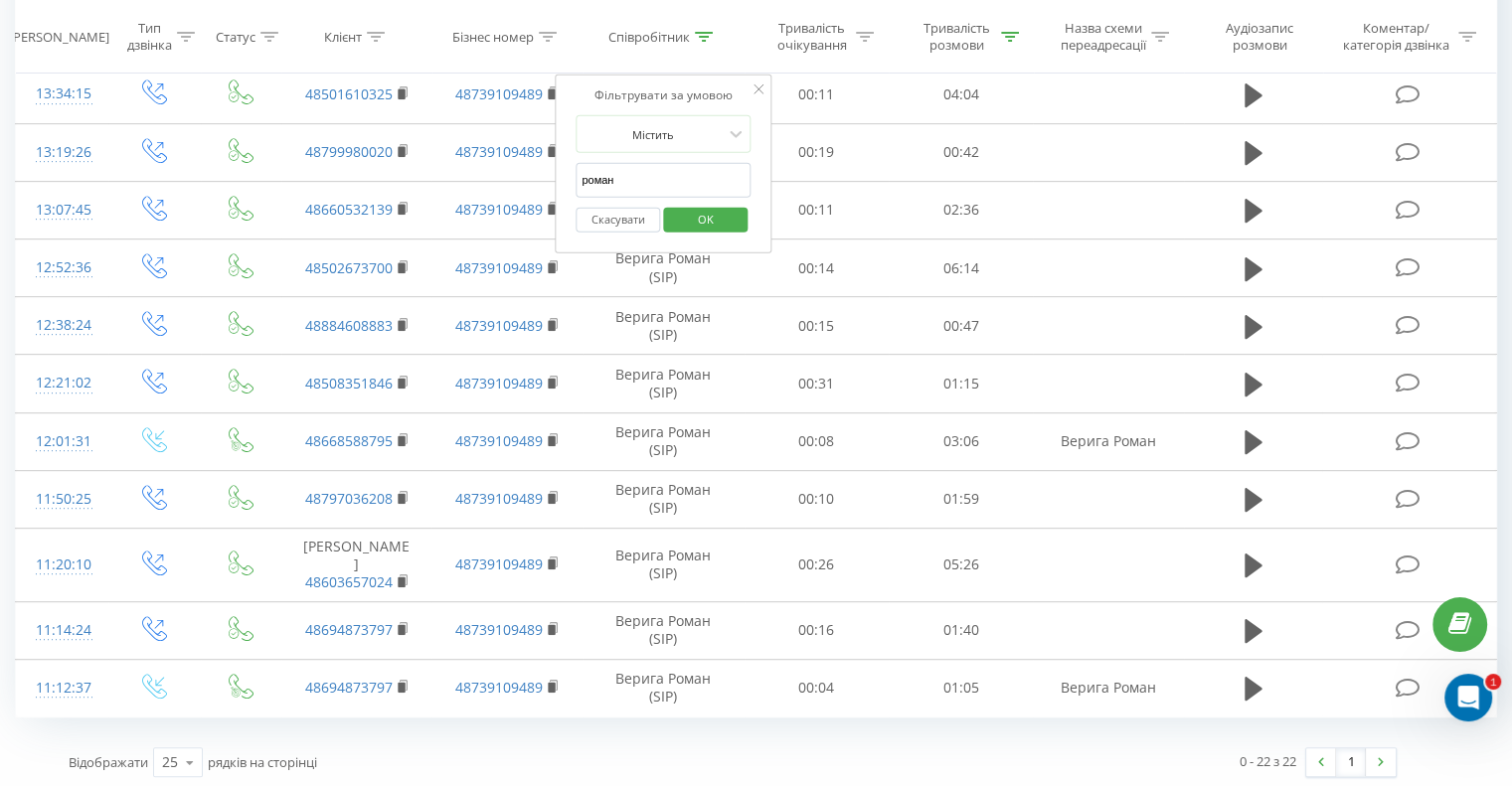 click on "роман" at bounding box center [663, 180] 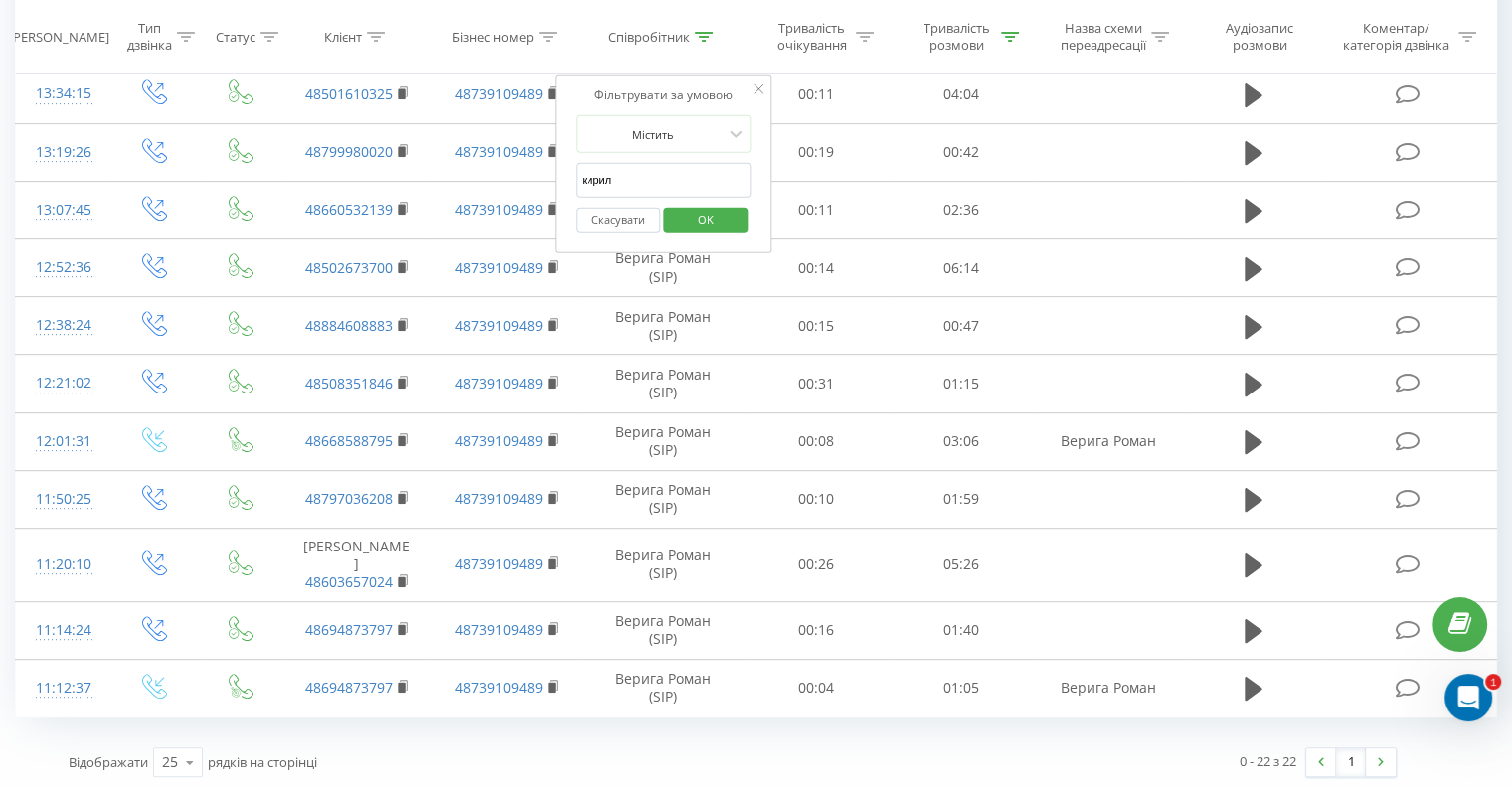click on "OK" at bounding box center [706, 218] 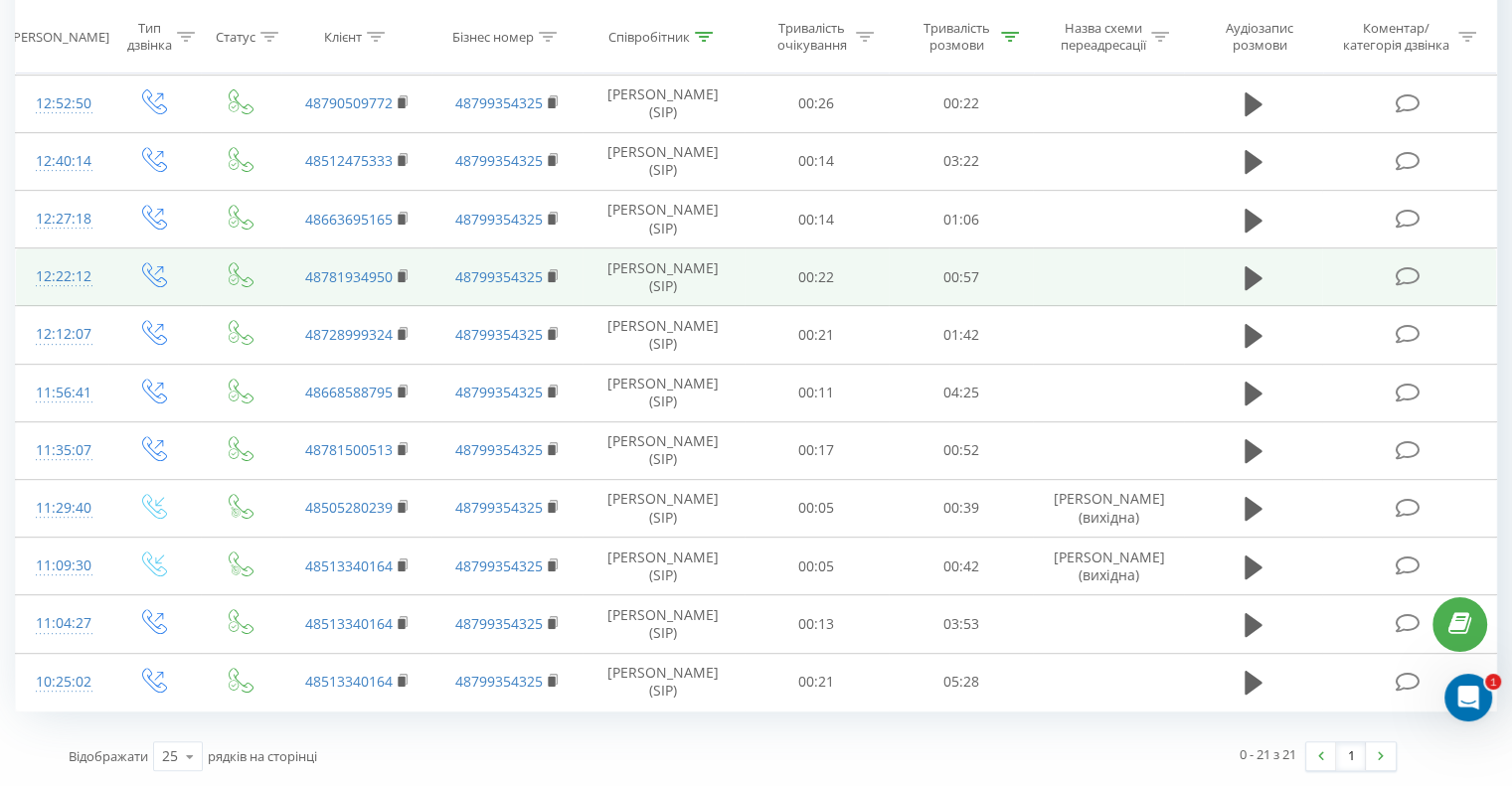 scroll, scrollTop: 810, scrollLeft: 0, axis: vertical 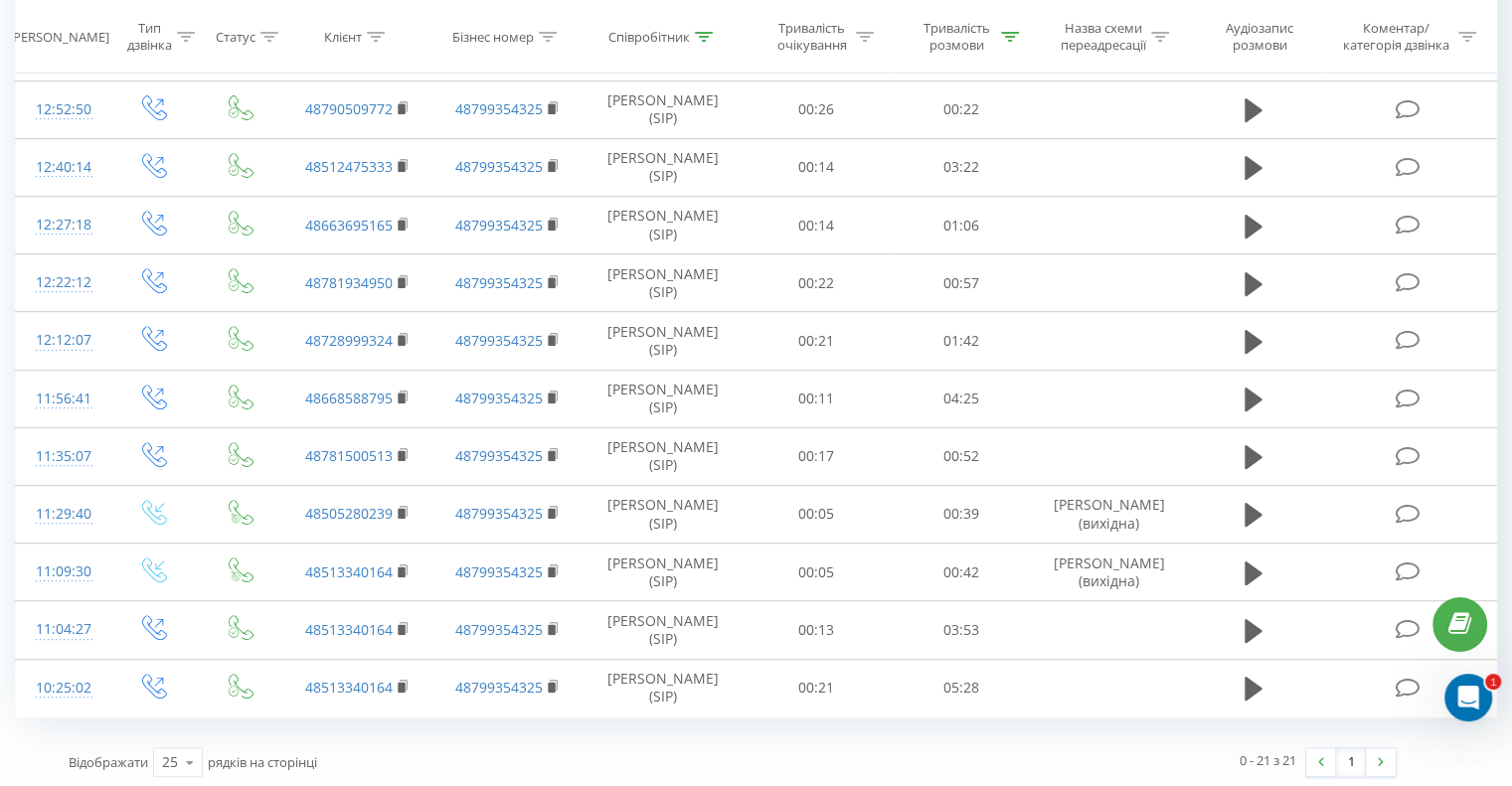 click 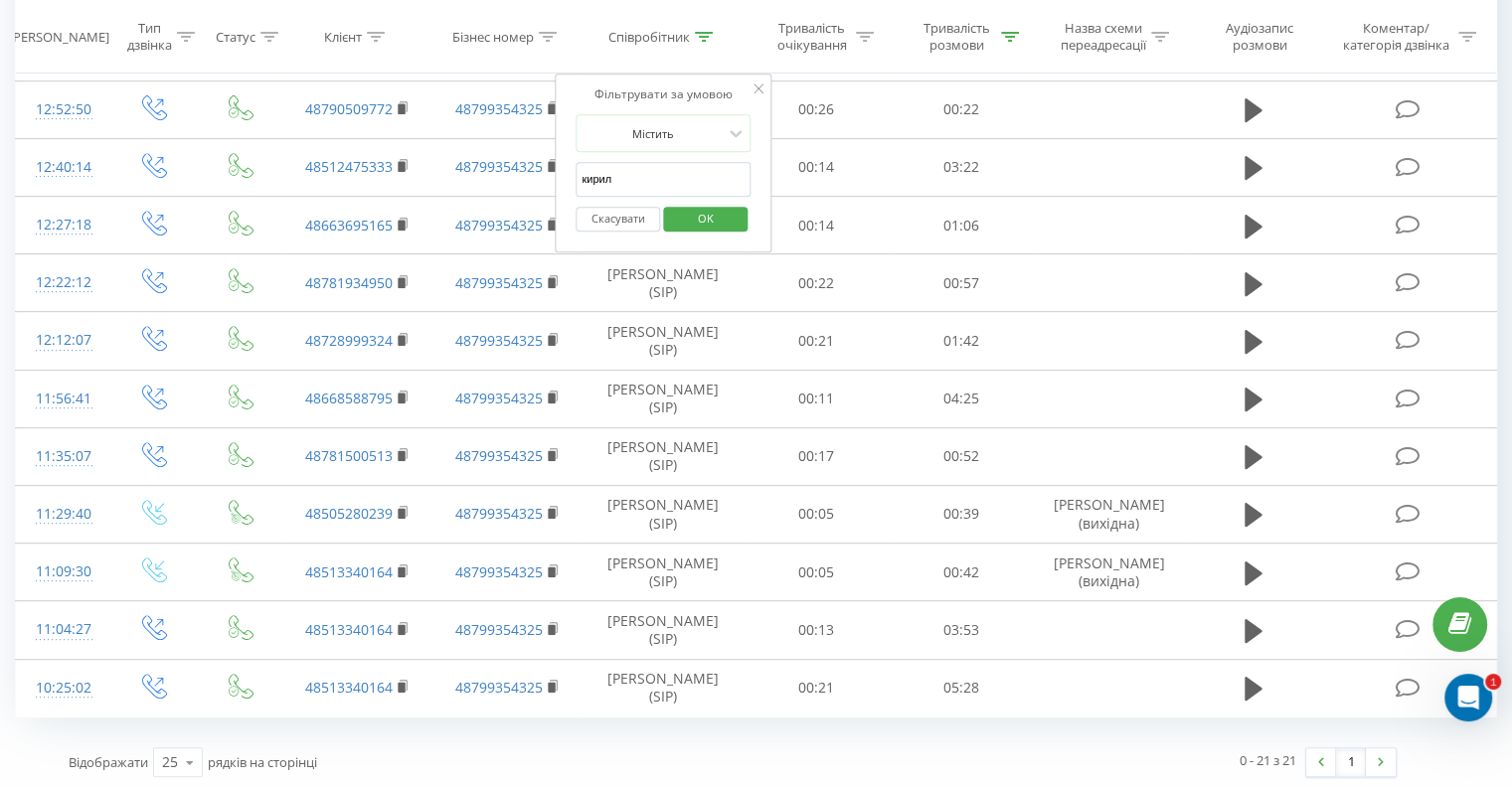 click on "кирил" at bounding box center [663, 179] 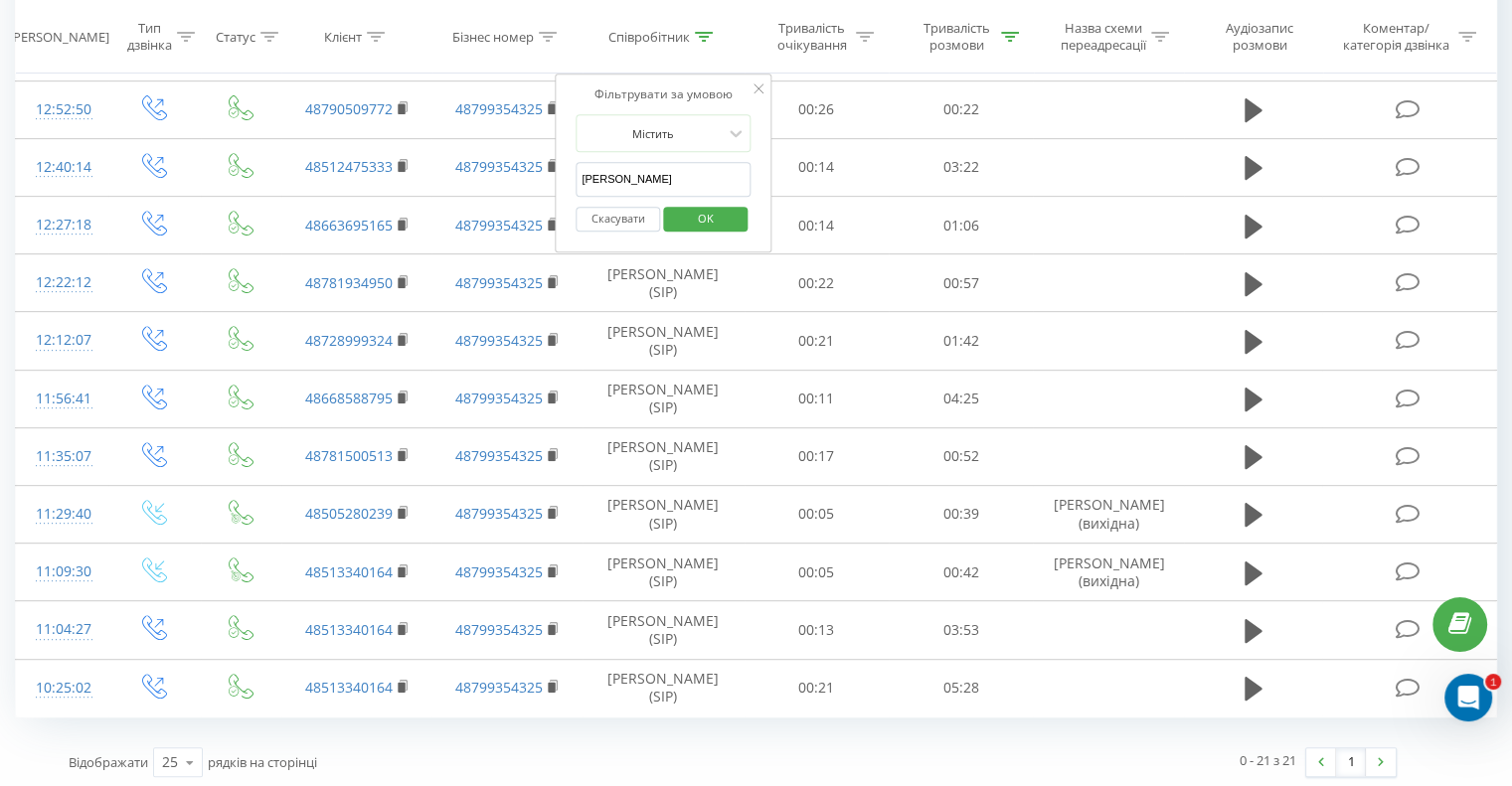 click on "OK" at bounding box center (706, 218) 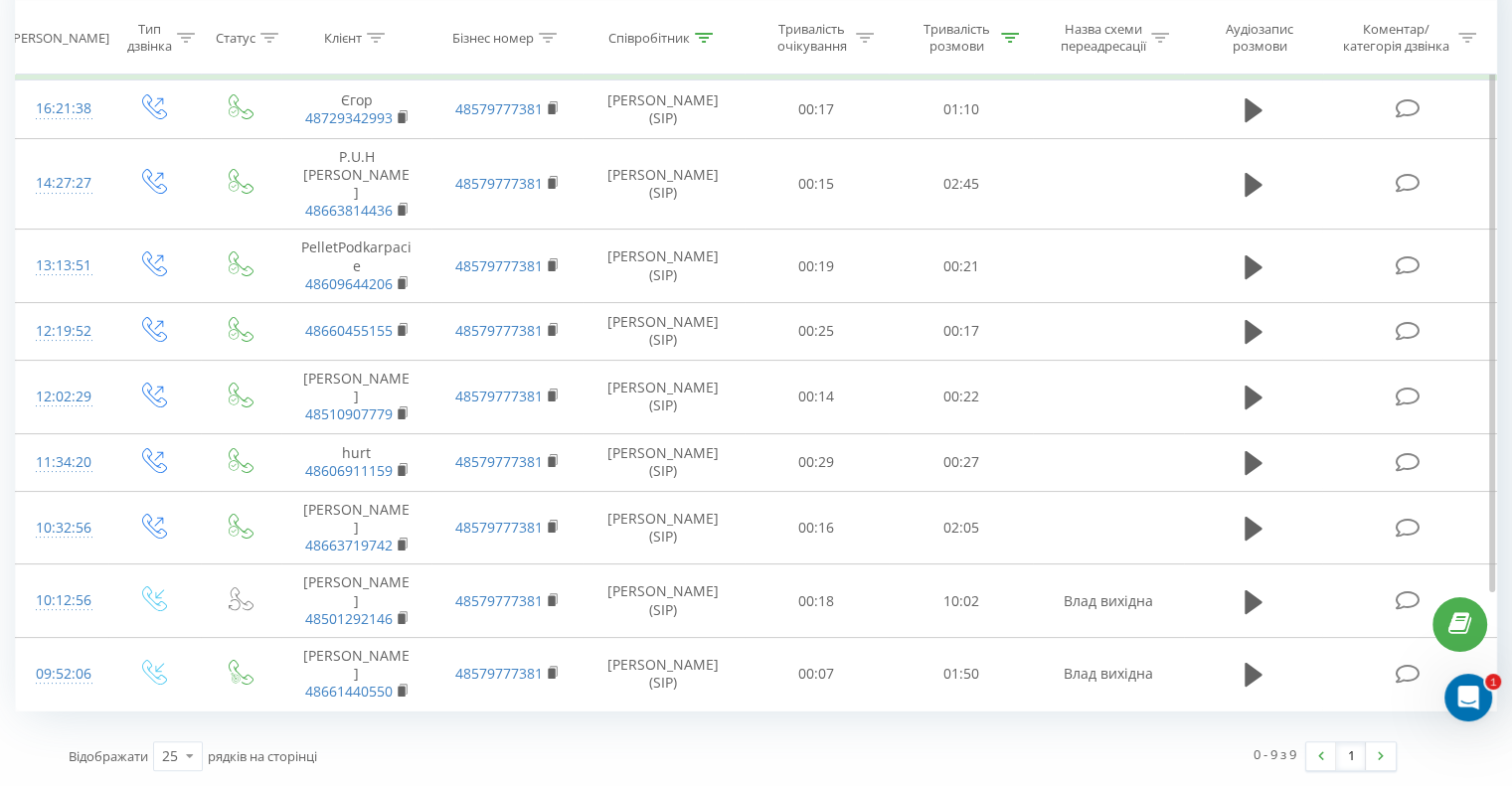 scroll, scrollTop: 133, scrollLeft: 0, axis: vertical 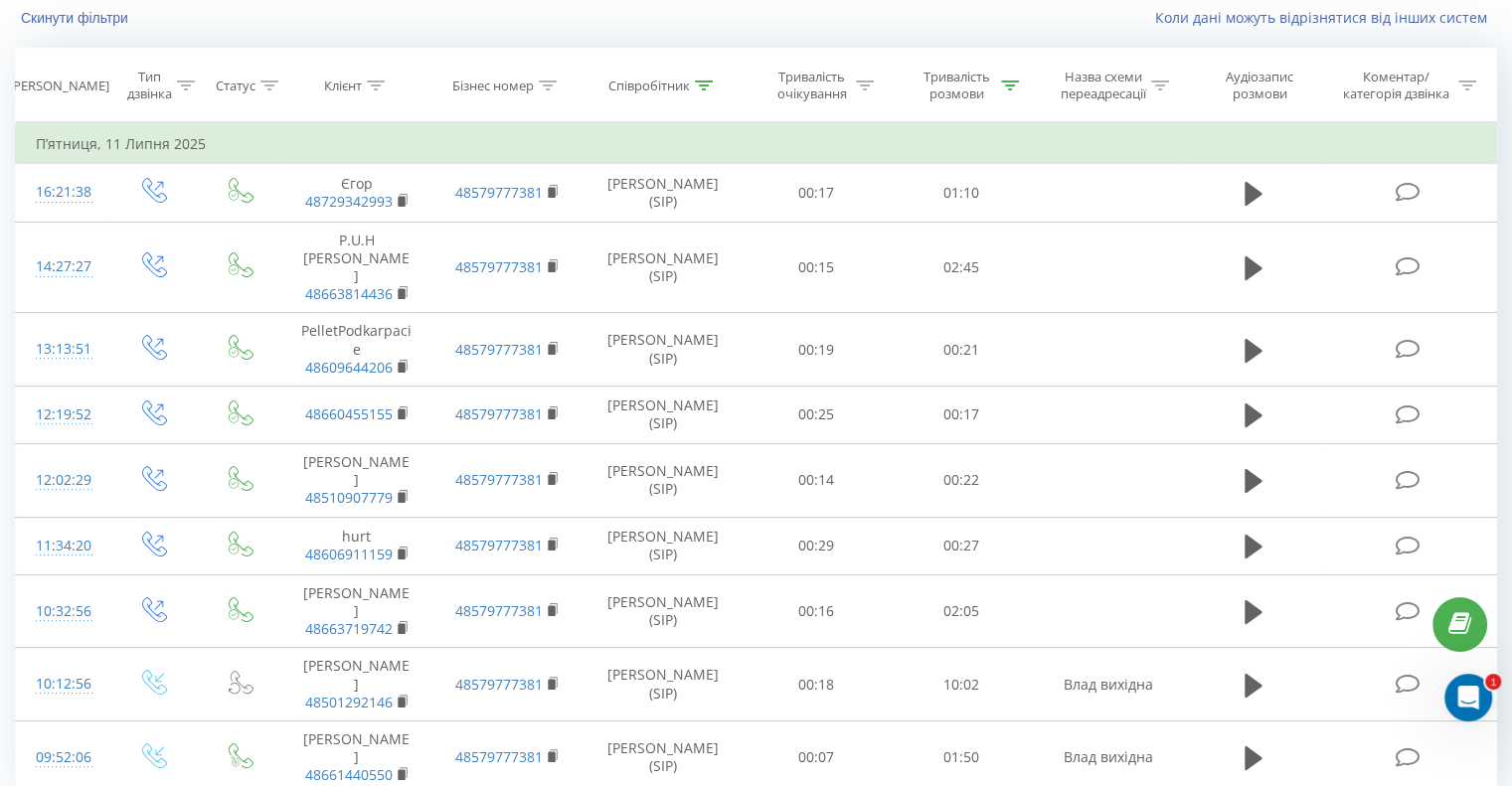 click 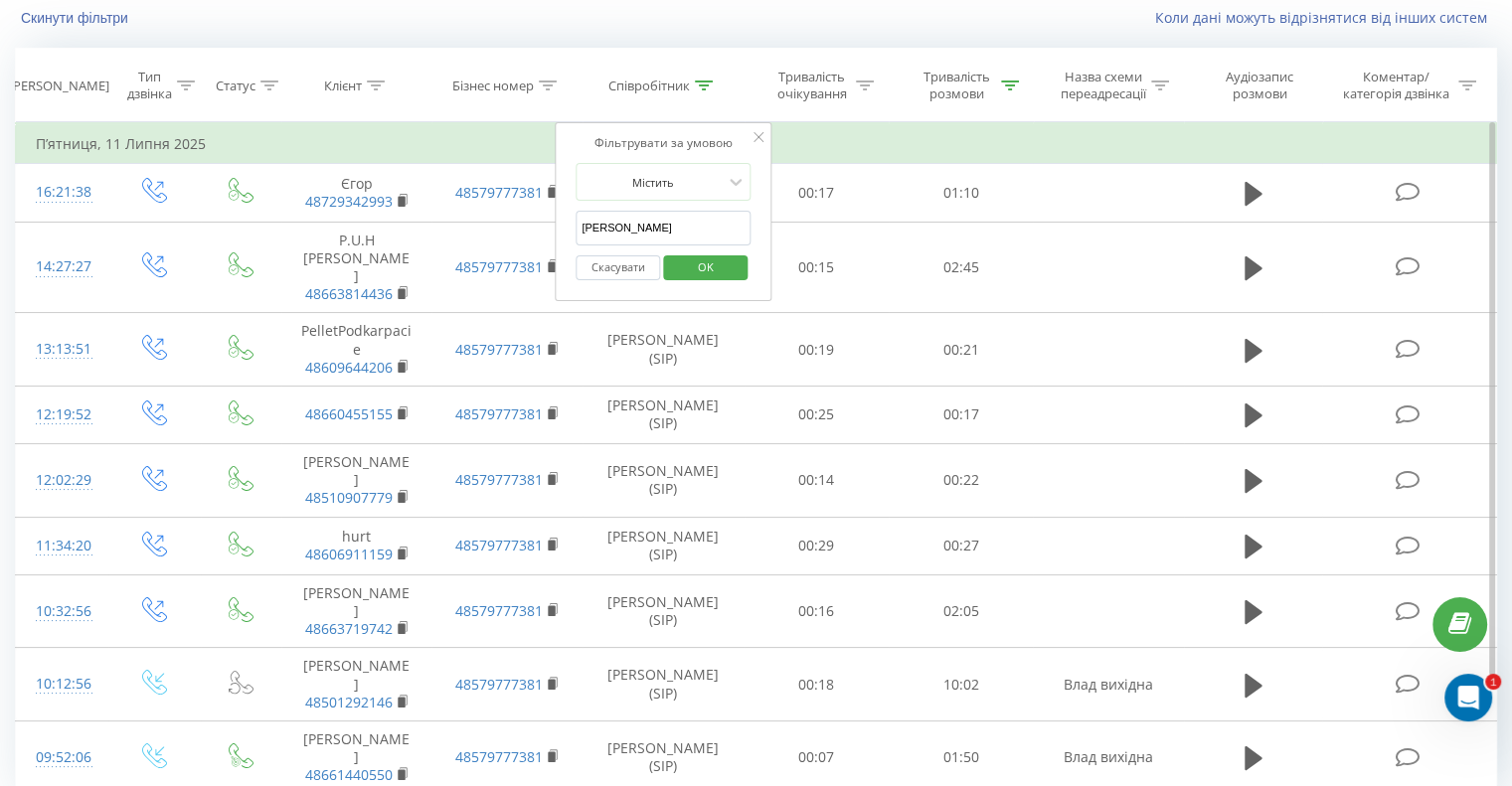 click on "[PERSON_NAME]" at bounding box center (663, 228) 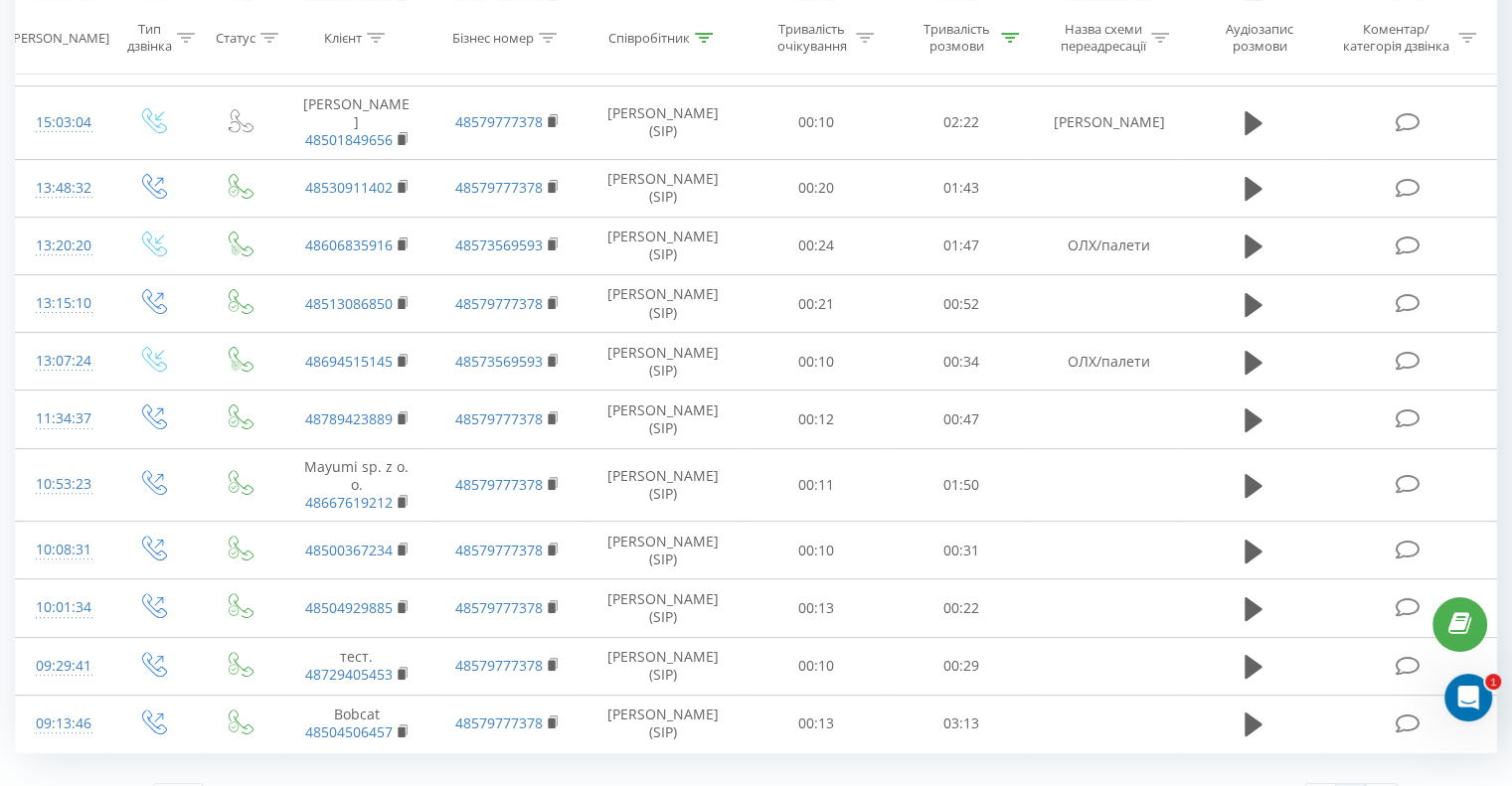 scroll, scrollTop: 537, scrollLeft: 0, axis: vertical 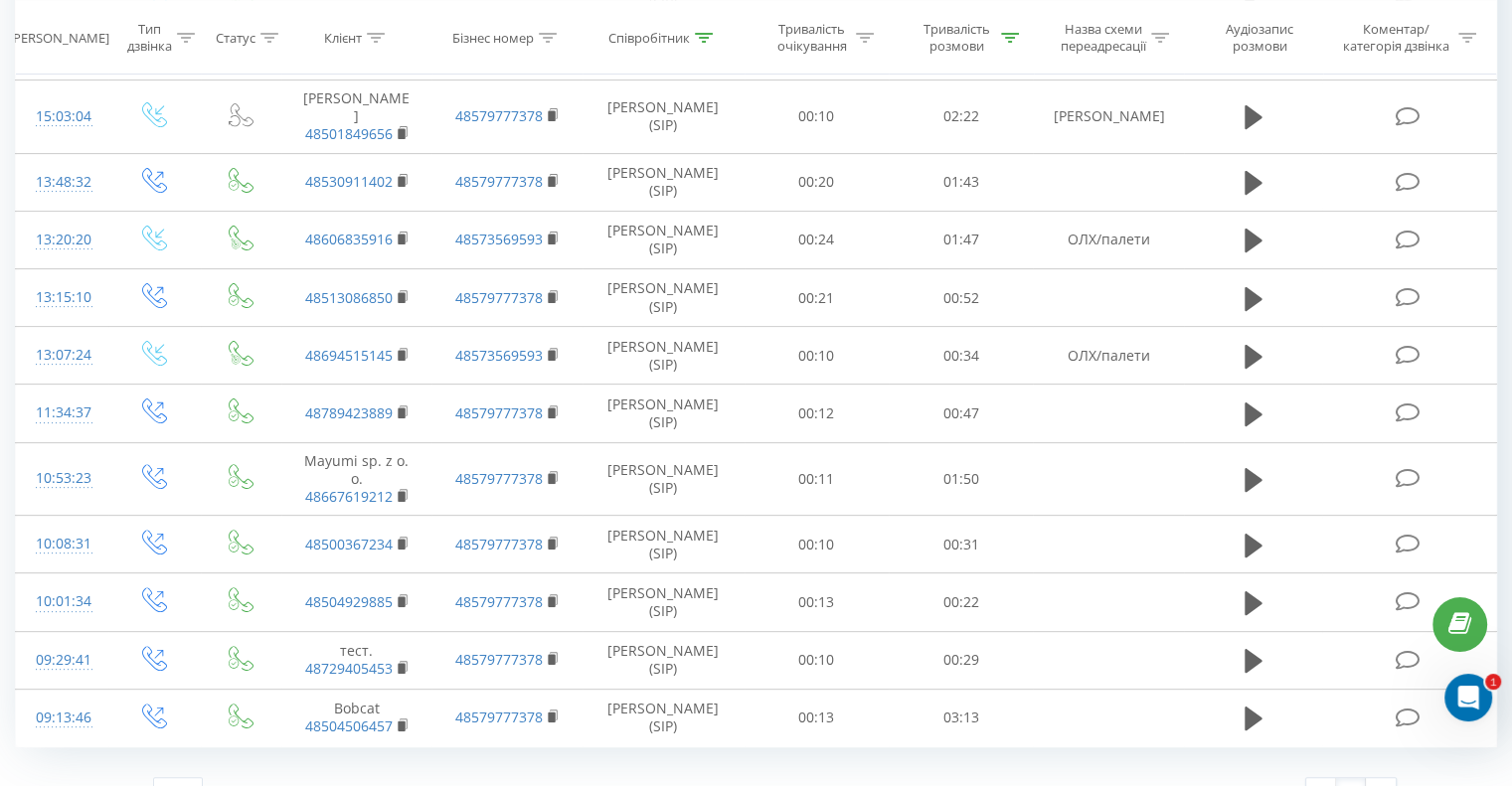 click 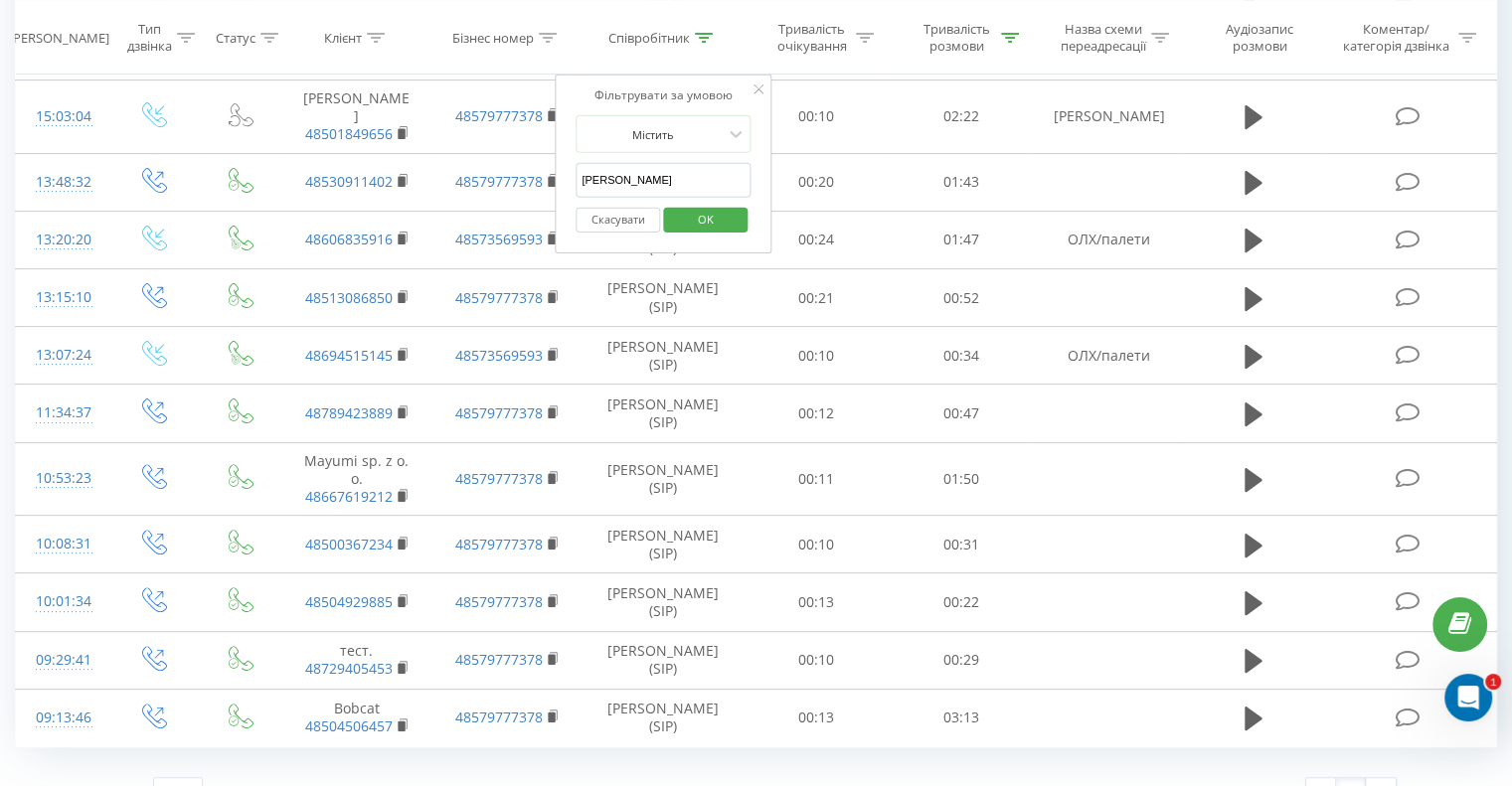 click on "[PERSON_NAME]" at bounding box center (663, 180) 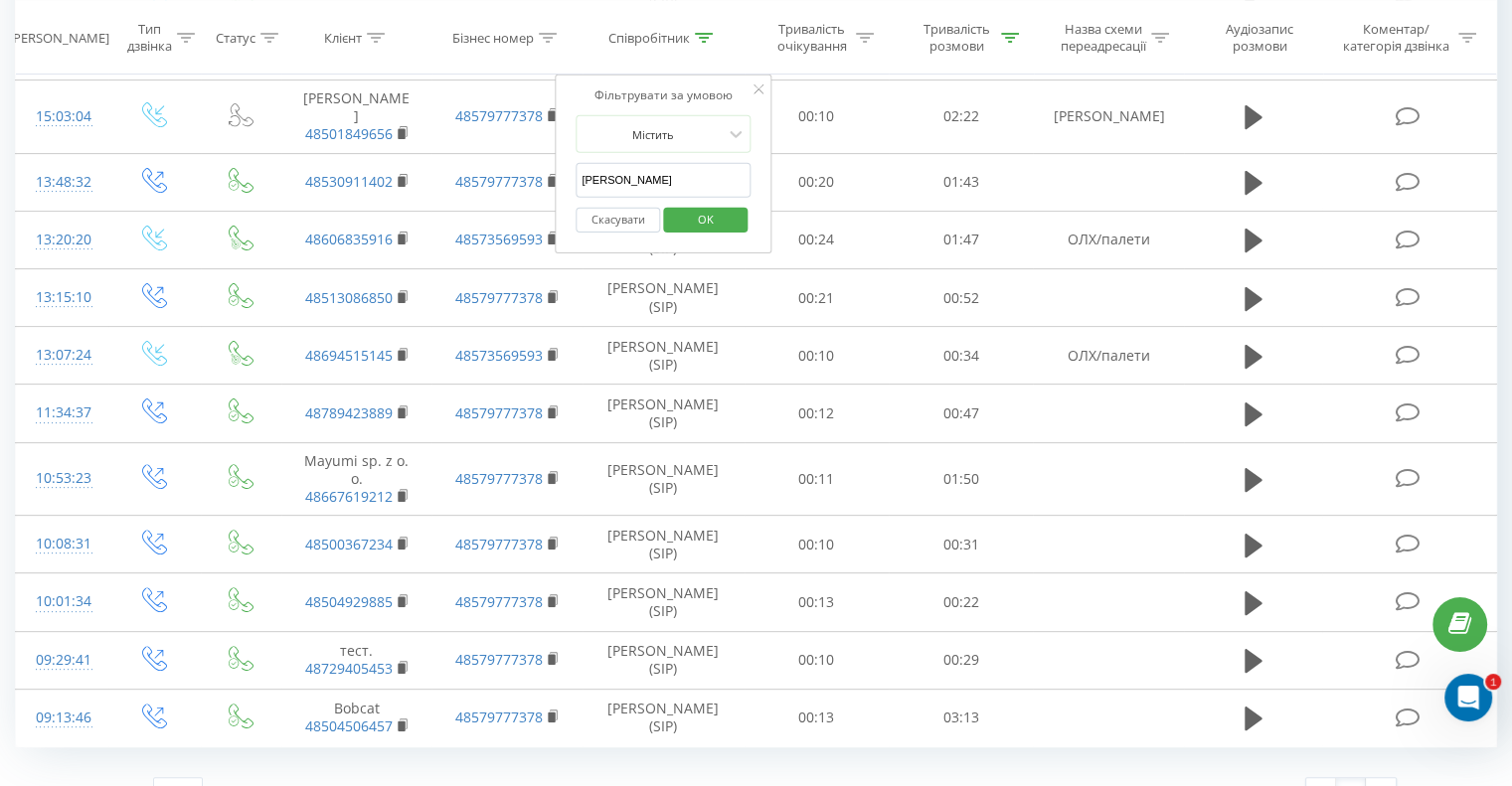 click on "OK" at bounding box center (706, 219) 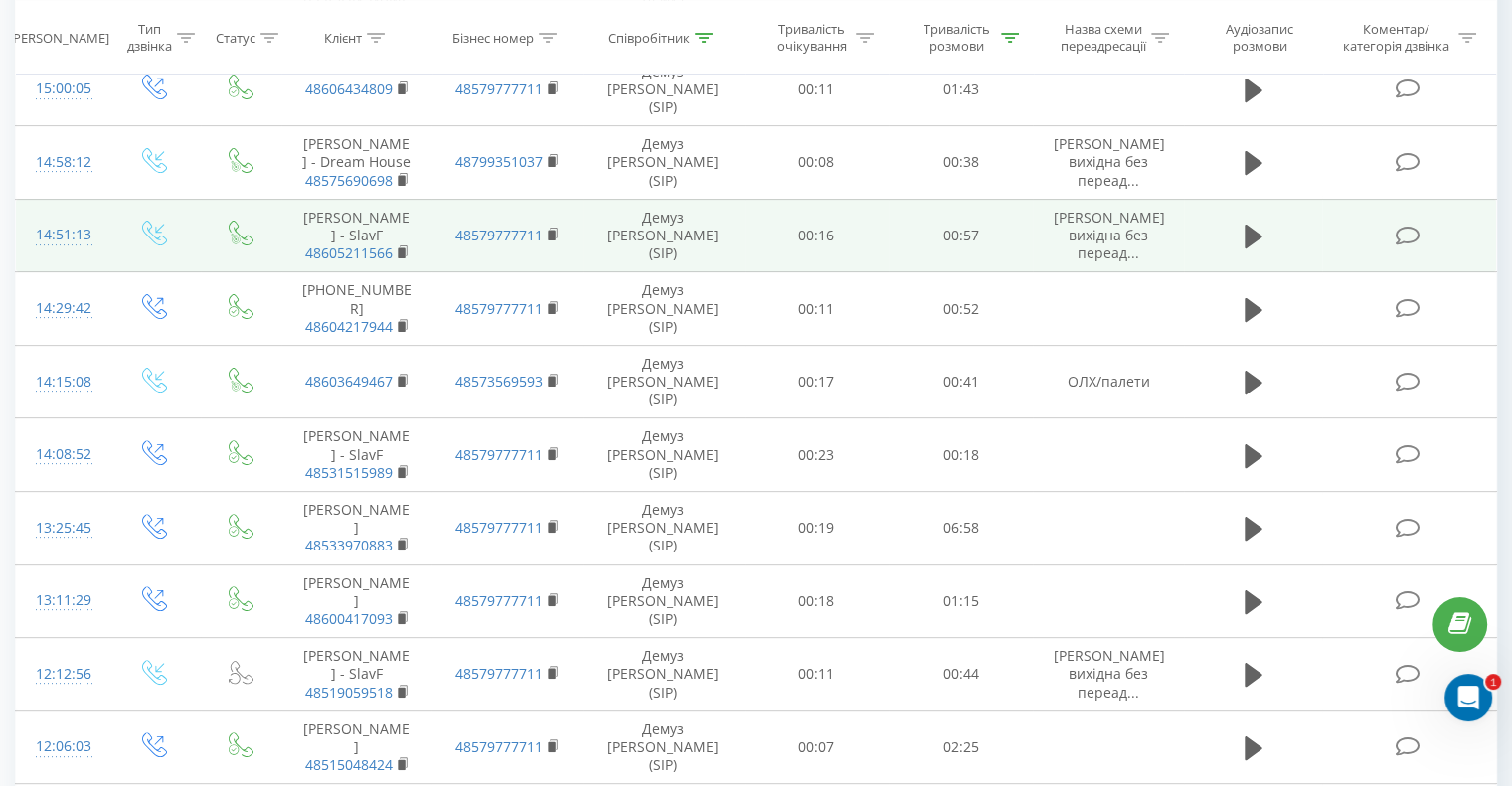 scroll, scrollTop: 827, scrollLeft: 0, axis: vertical 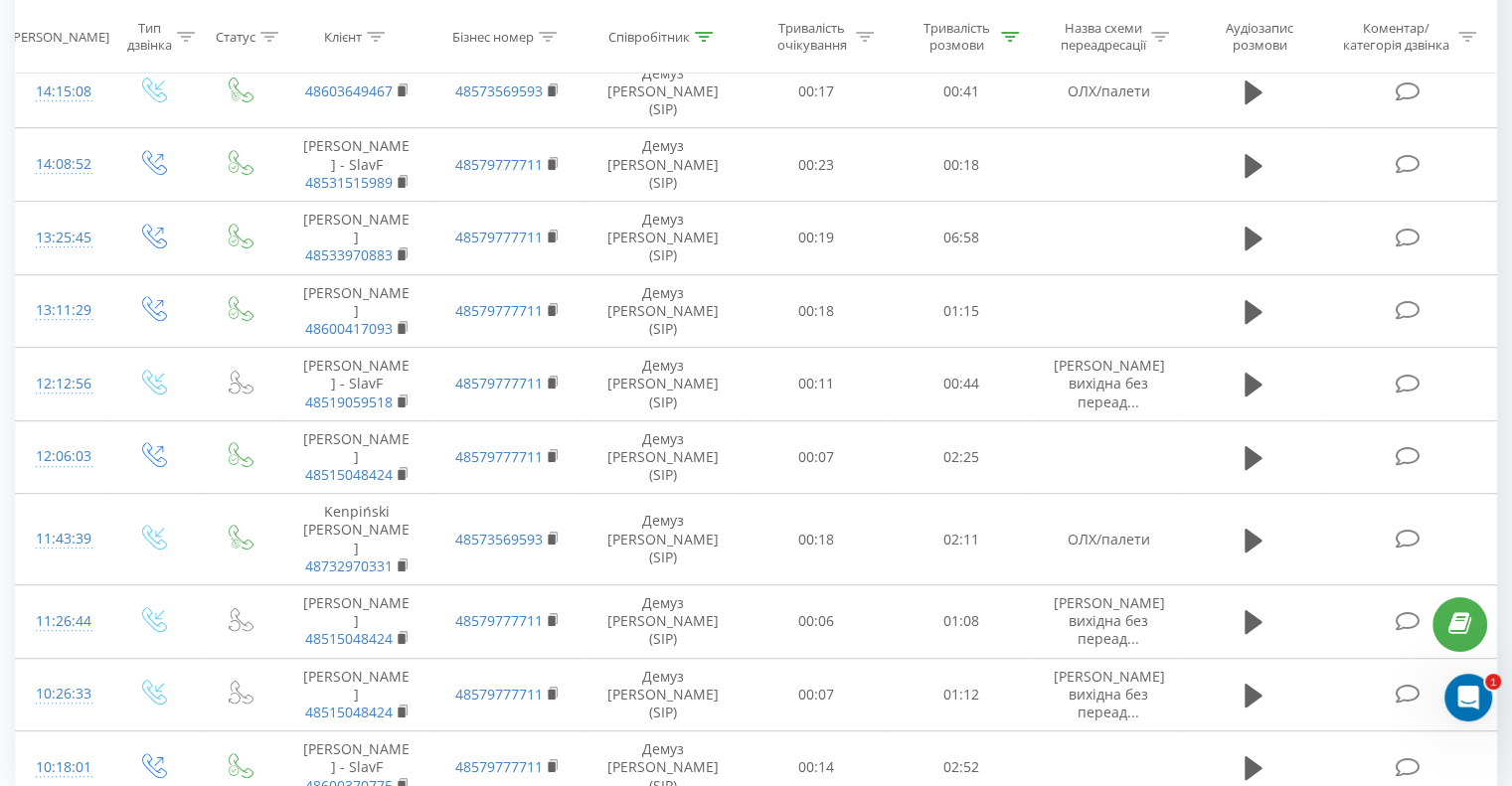 click 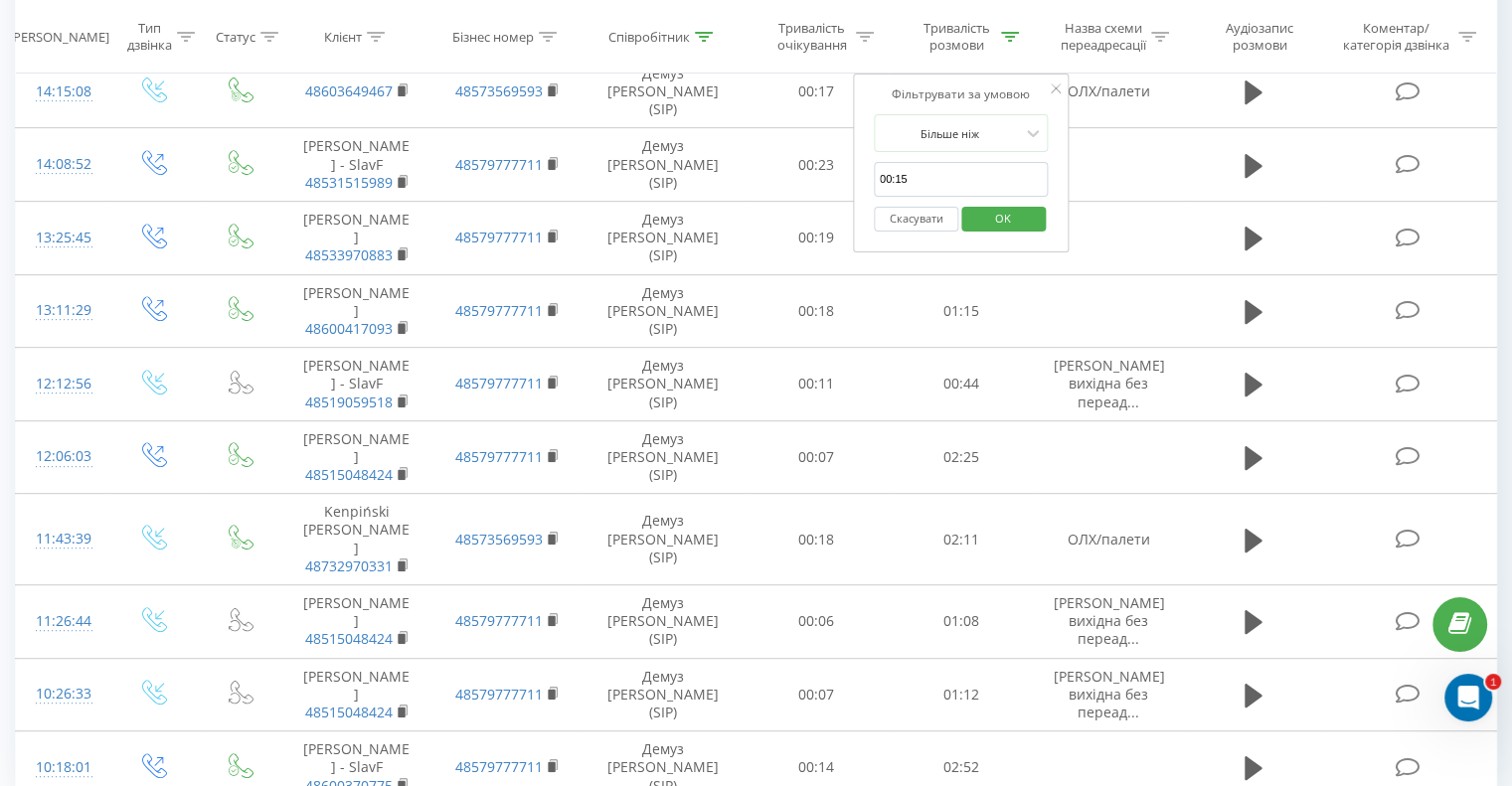 click on "Скасувати" at bounding box center [916, 219] 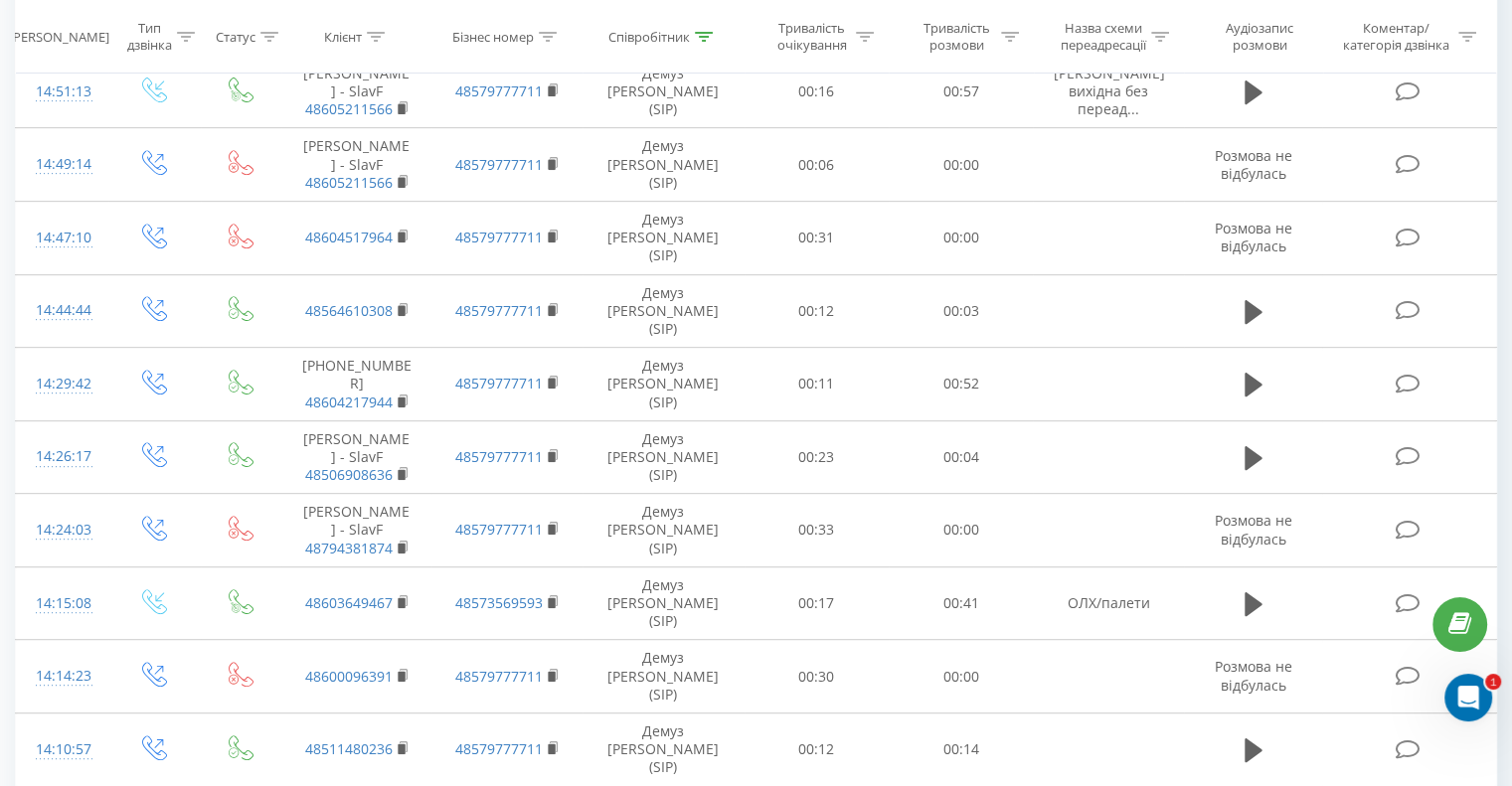 scroll, scrollTop: 1294, scrollLeft: 0, axis: vertical 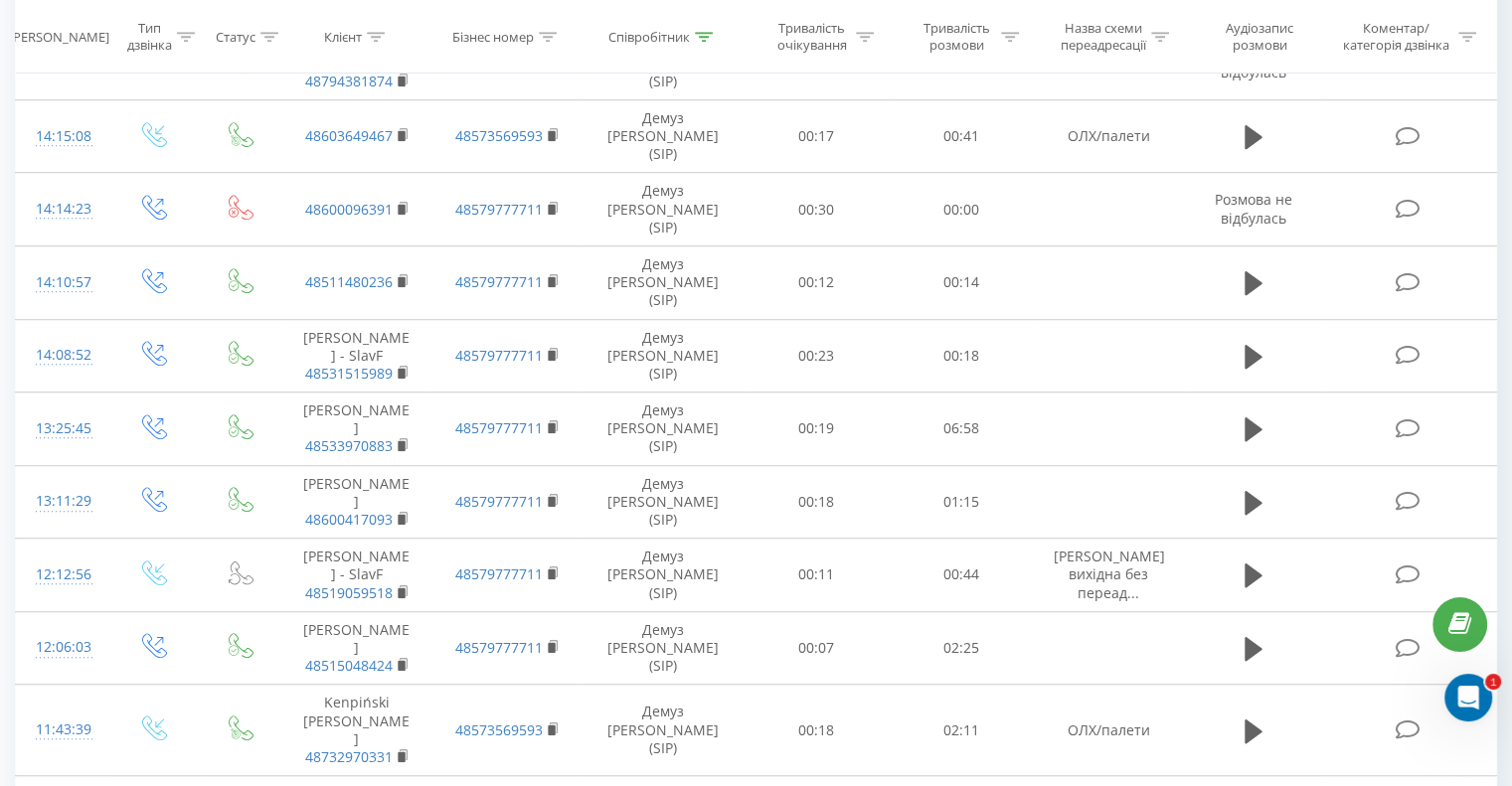 click at bounding box center (190, 894) 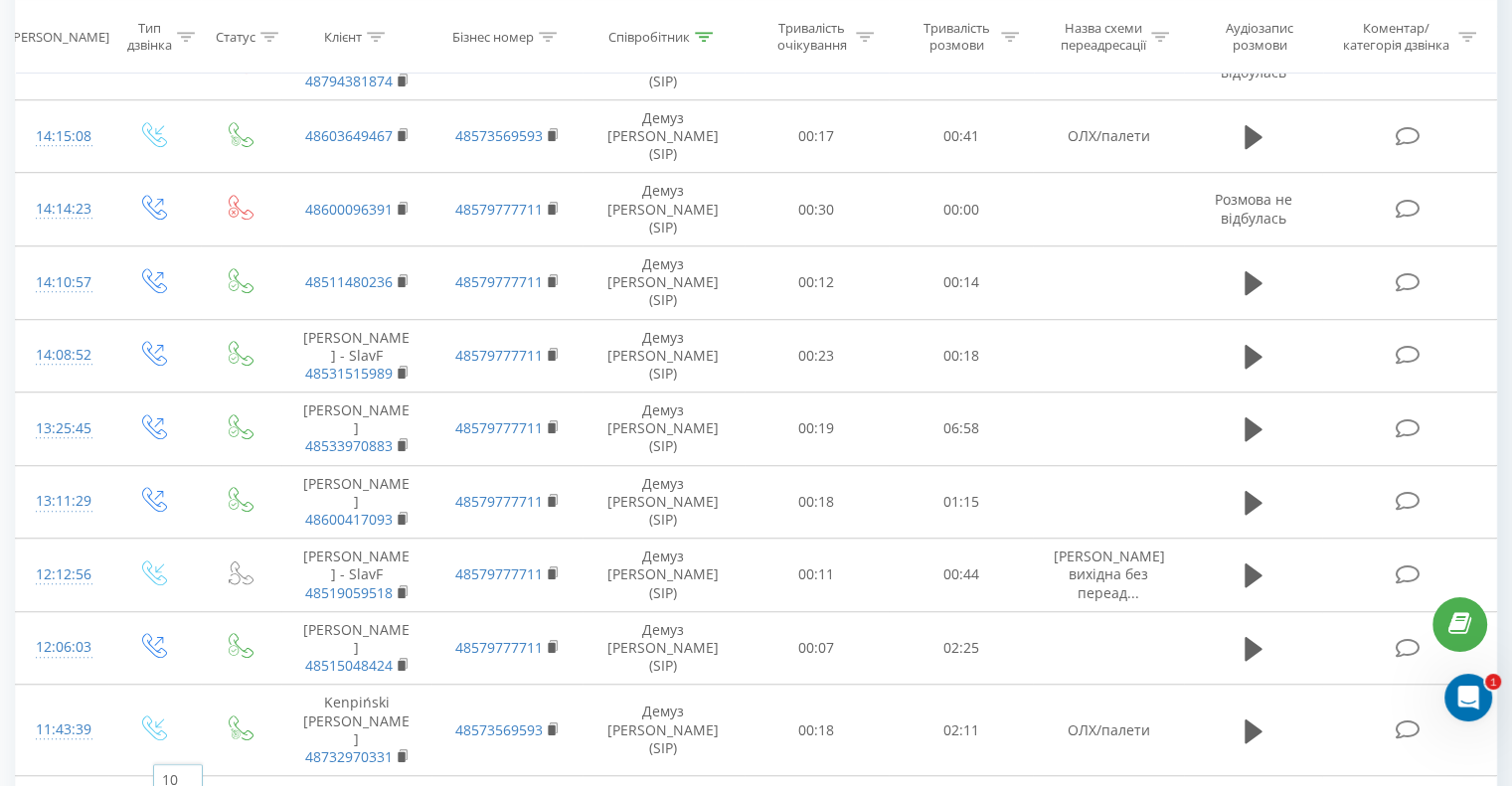 click on "100" at bounding box center (178, 865) 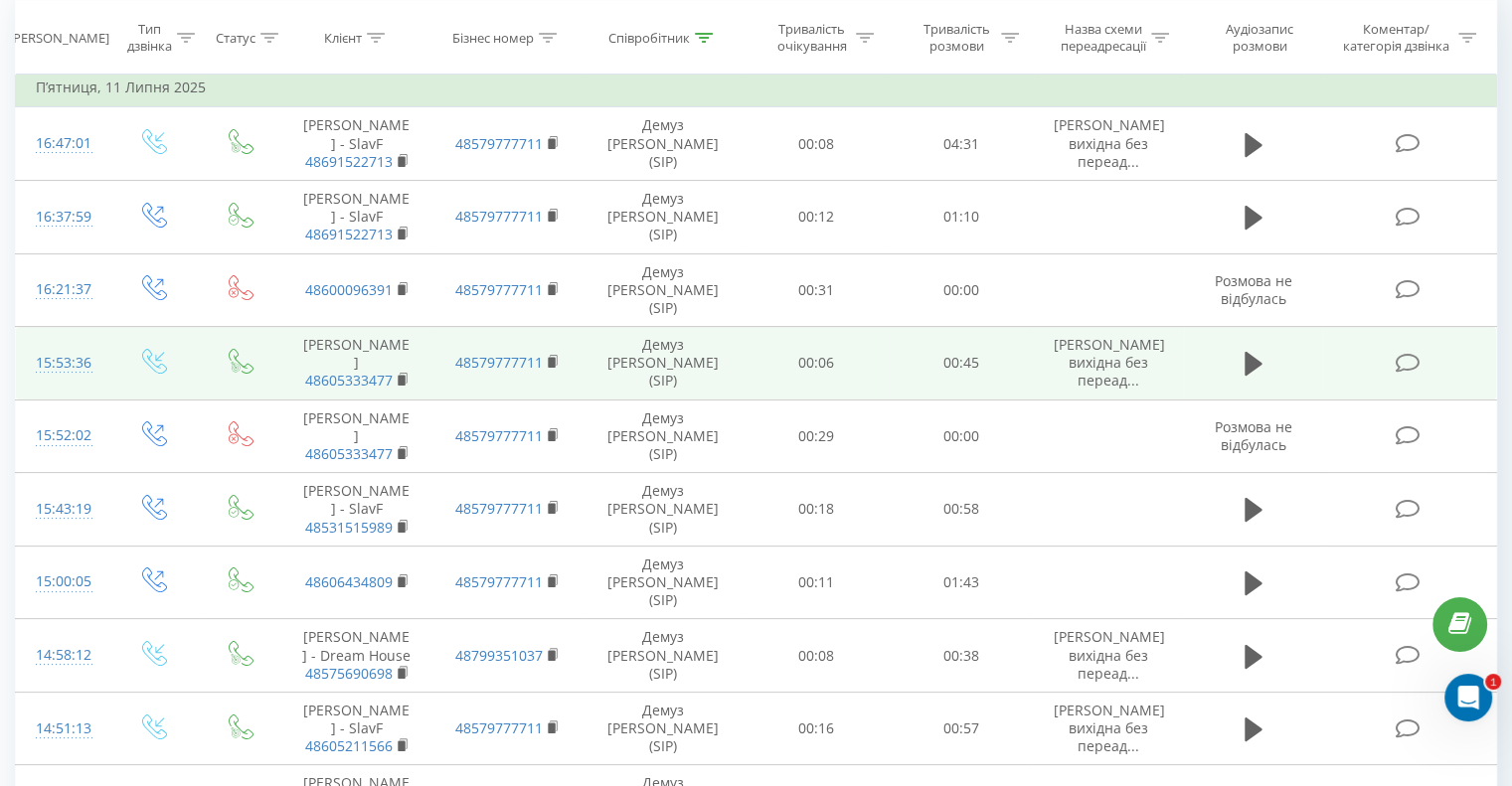 scroll, scrollTop: 90, scrollLeft: 0, axis: vertical 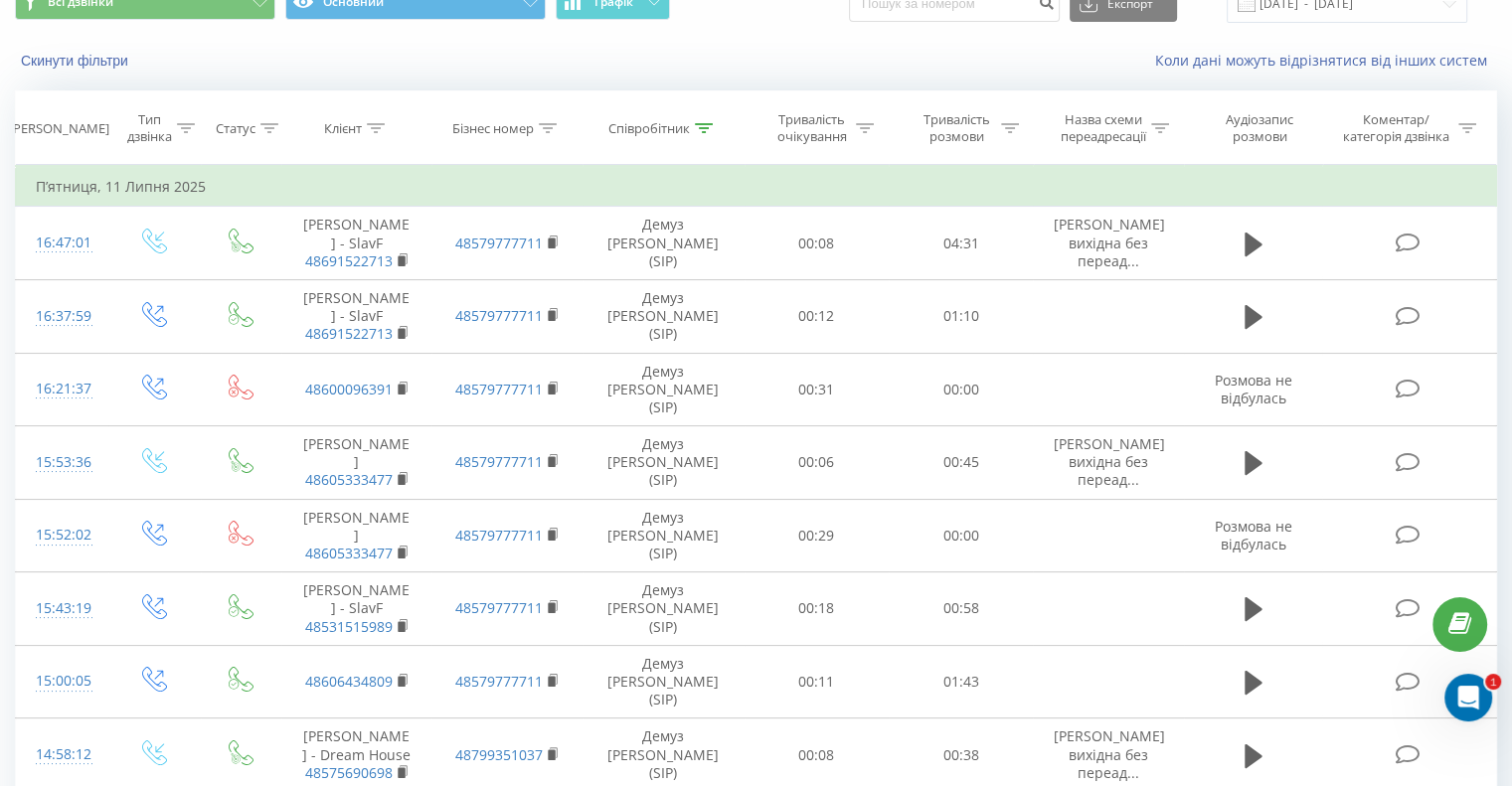 click 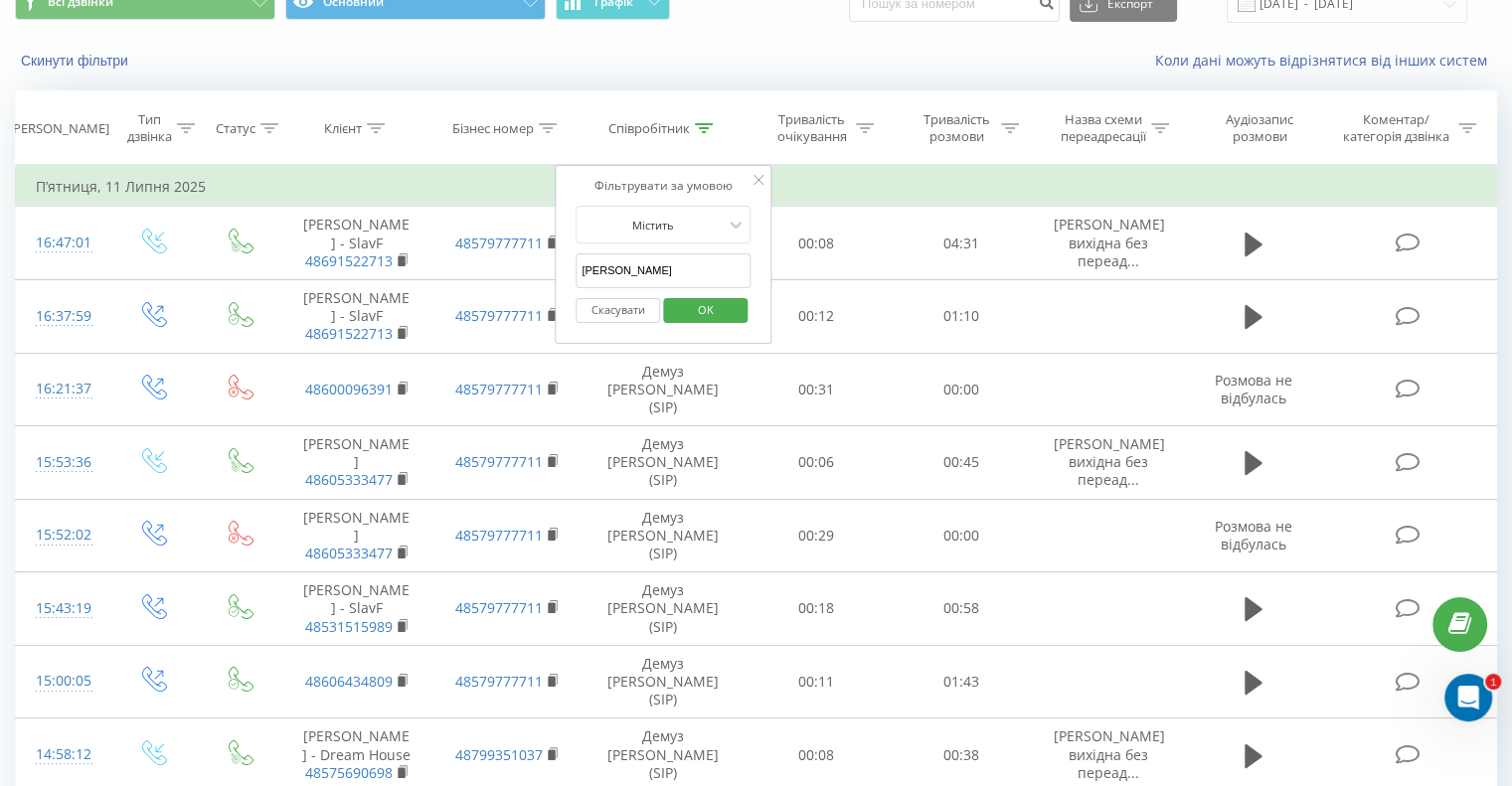 click on "[PERSON_NAME]" at bounding box center (663, 270) 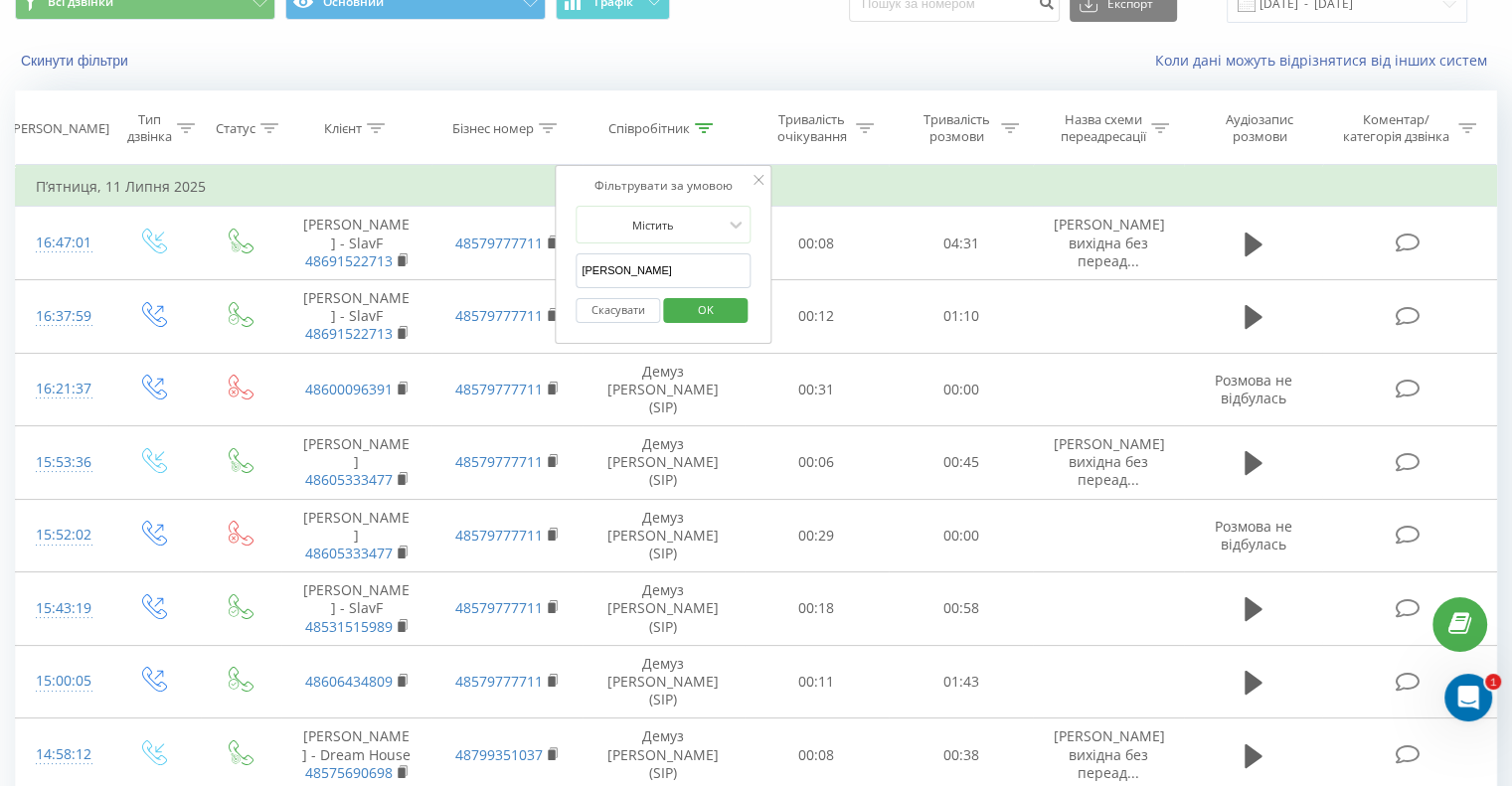 click on "OK" at bounding box center [706, 309] 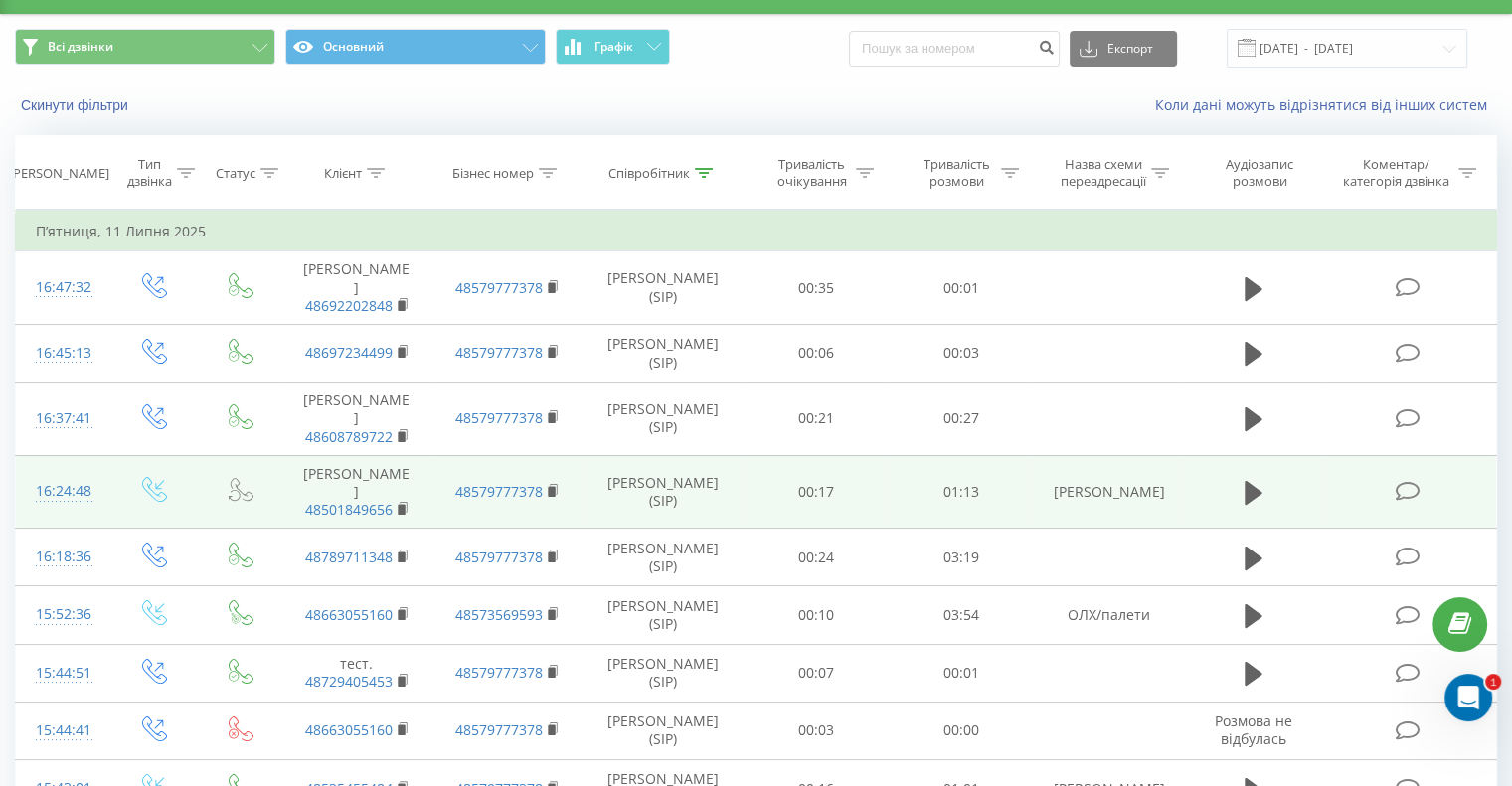scroll, scrollTop: 0, scrollLeft: 0, axis: both 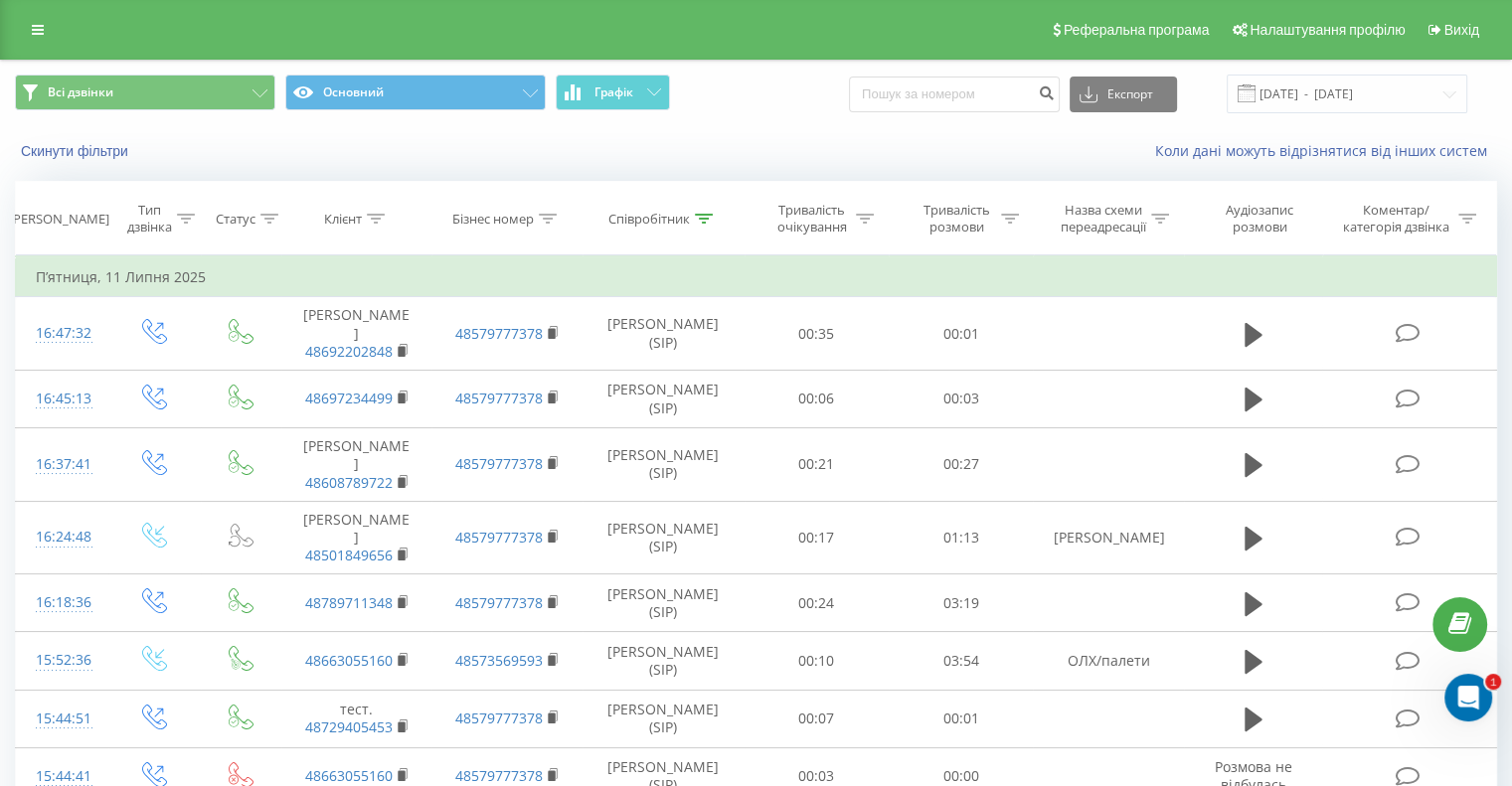 click 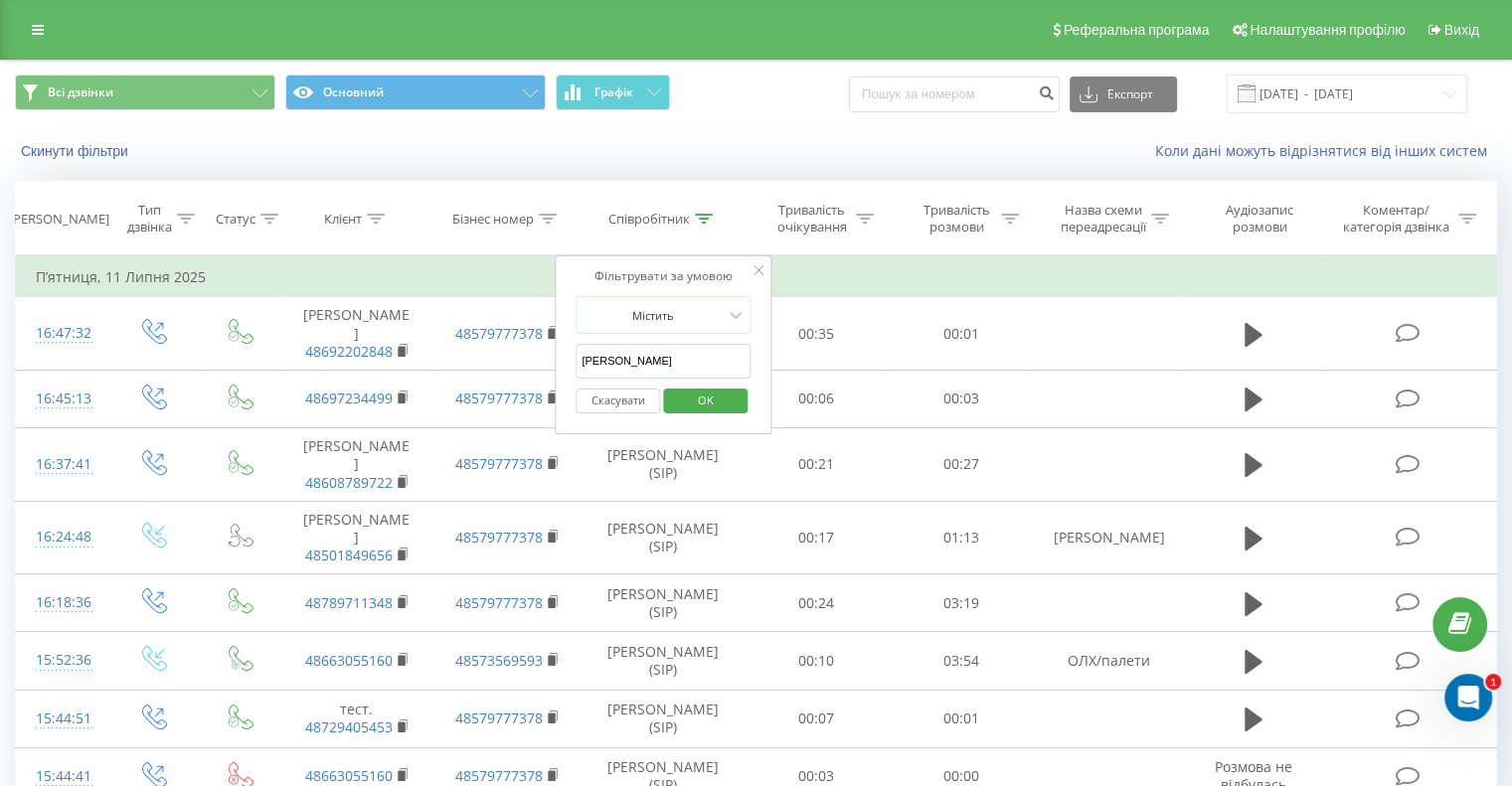 click on "[PERSON_NAME]" at bounding box center [663, 361] 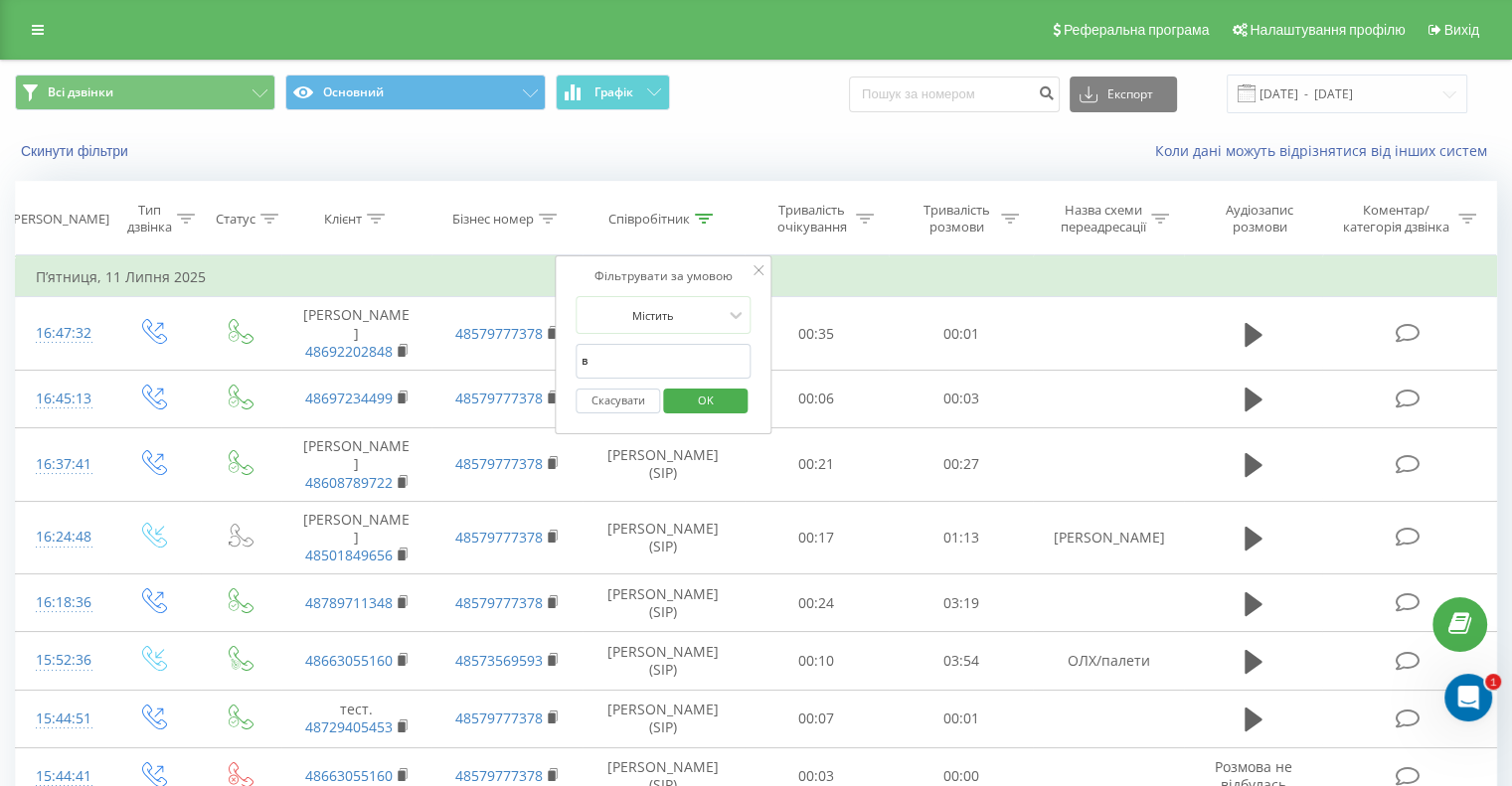 type on "[PERSON_NAME]" 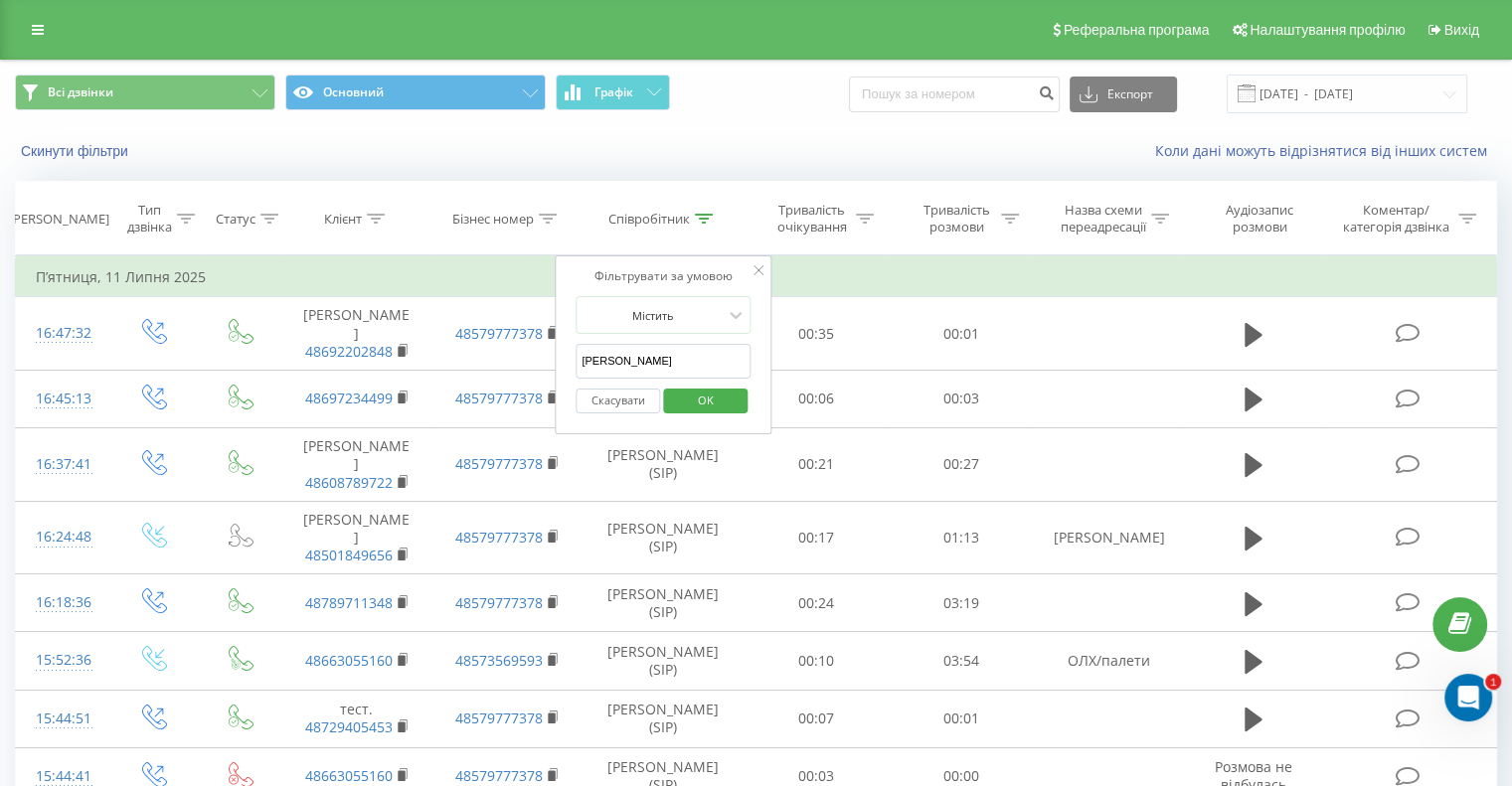 click on "OK" at bounding box center (706, 399) 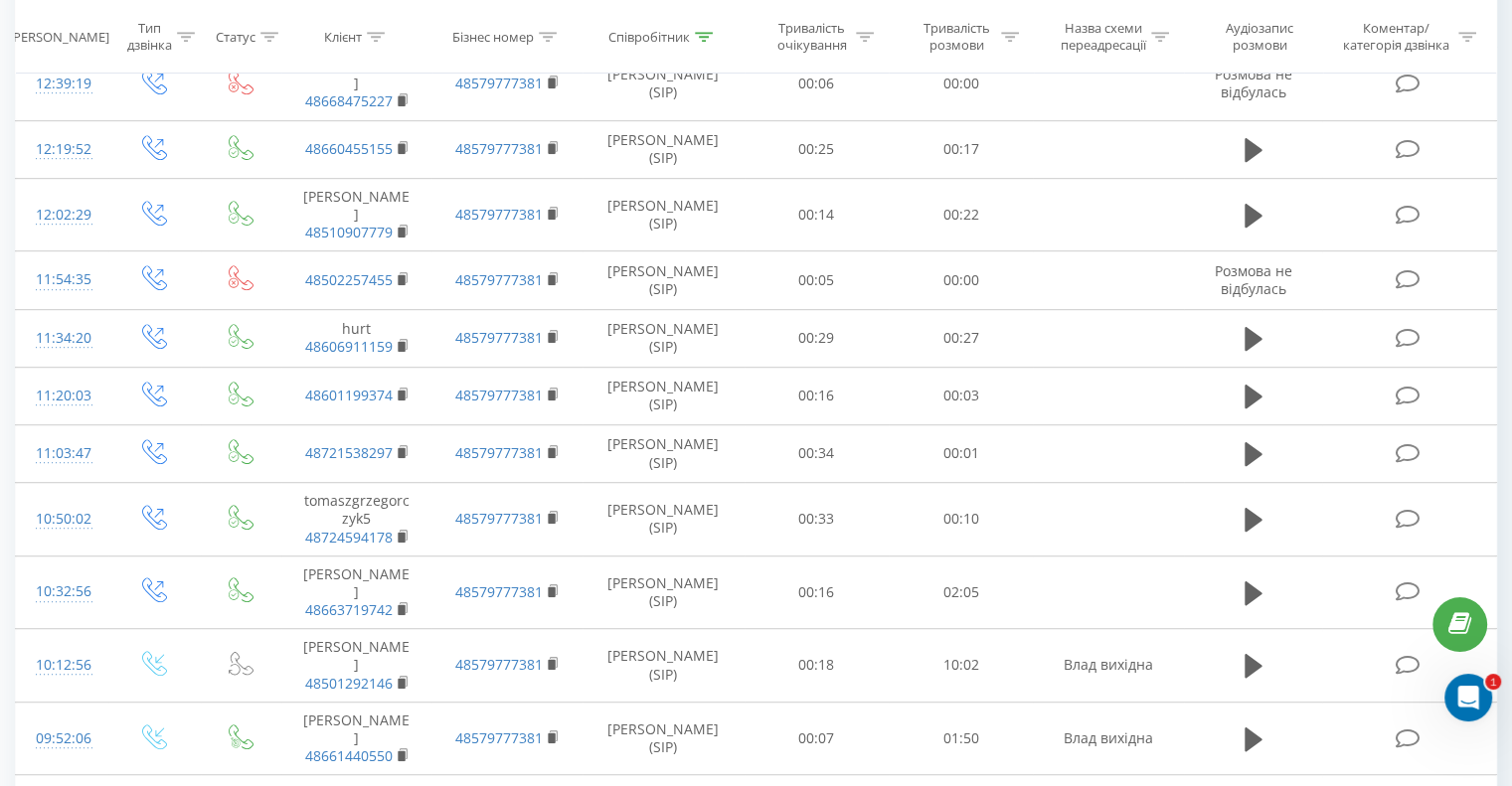 scroll, scrollTop: 1059, scrollLeft: 0, axis: vertical 